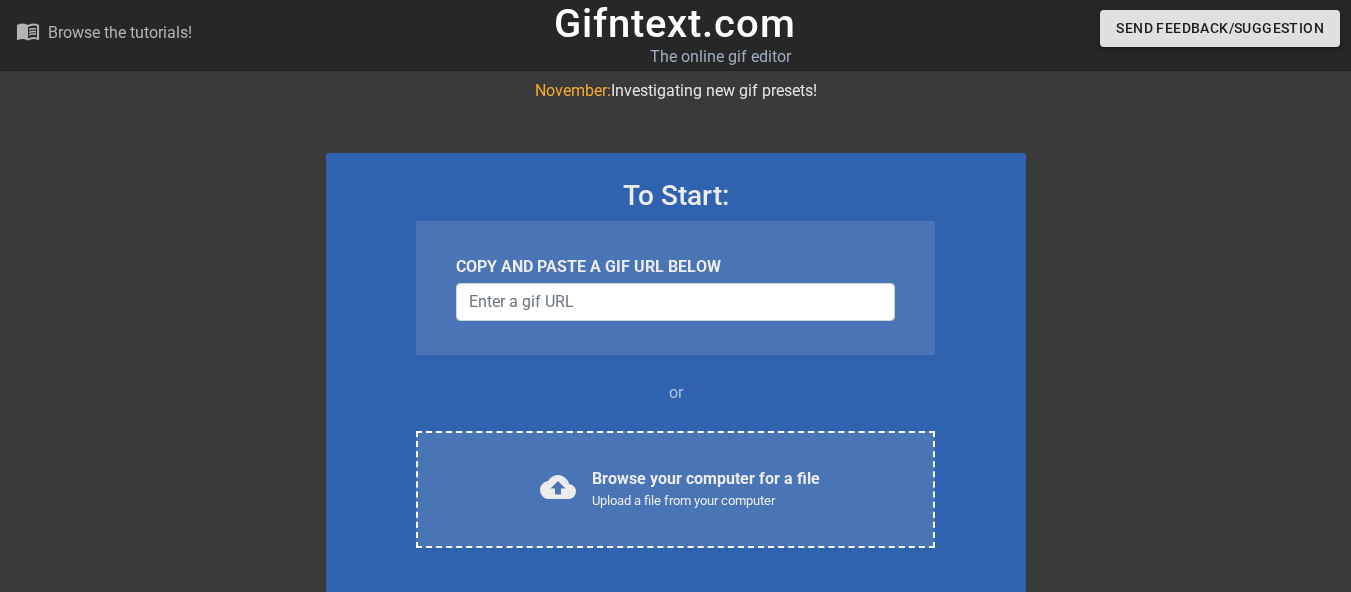 scroll, scrollTop: 0, scrollLeft: 0, axis: both 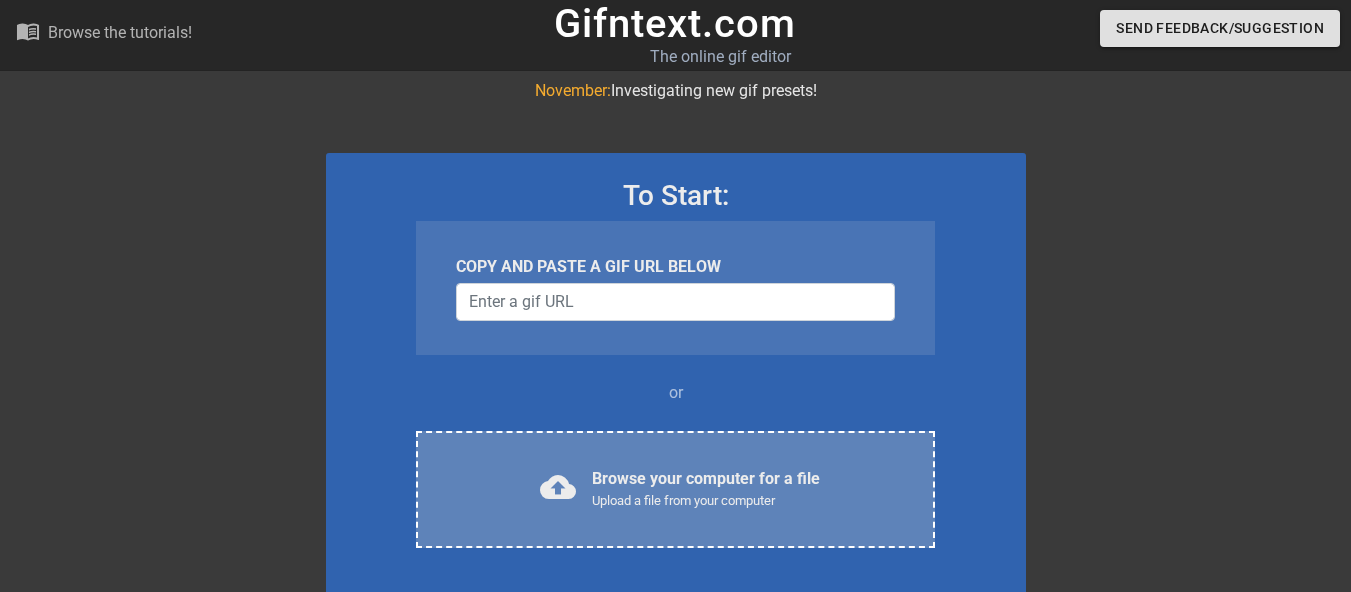 click on "Browse your computer for a file Upload a file from your computer" at bounding box center (706, 489) 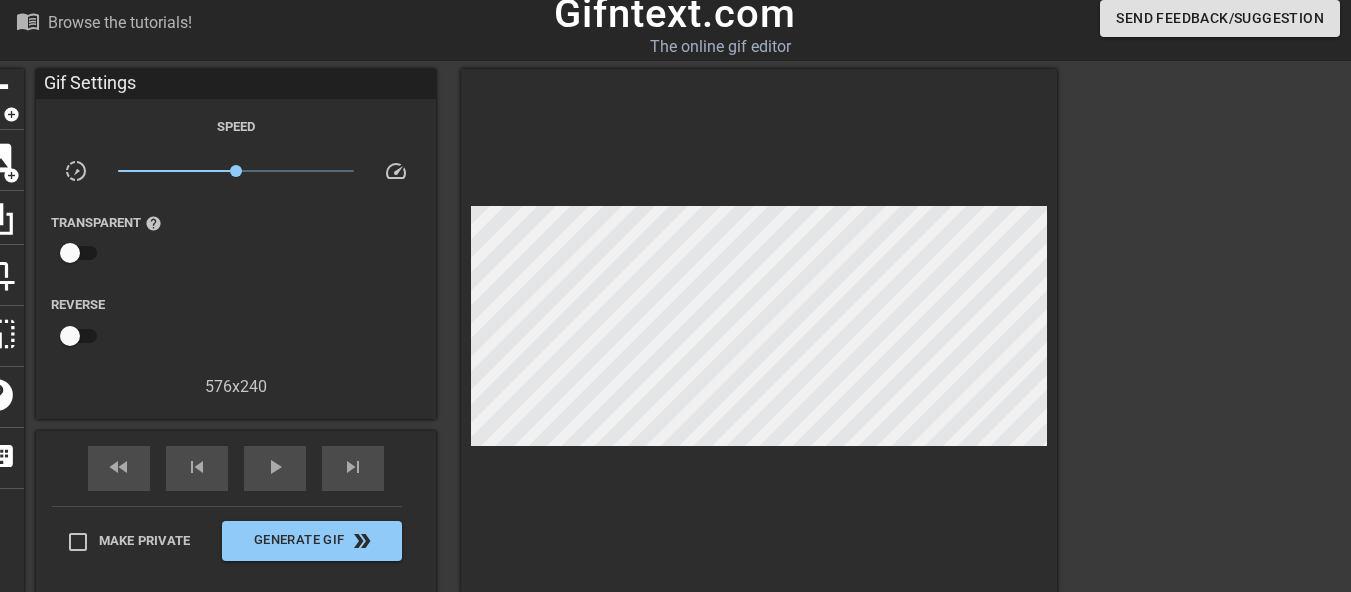scroll, scrollTop: 0, scrollLeft: 0, axis: both 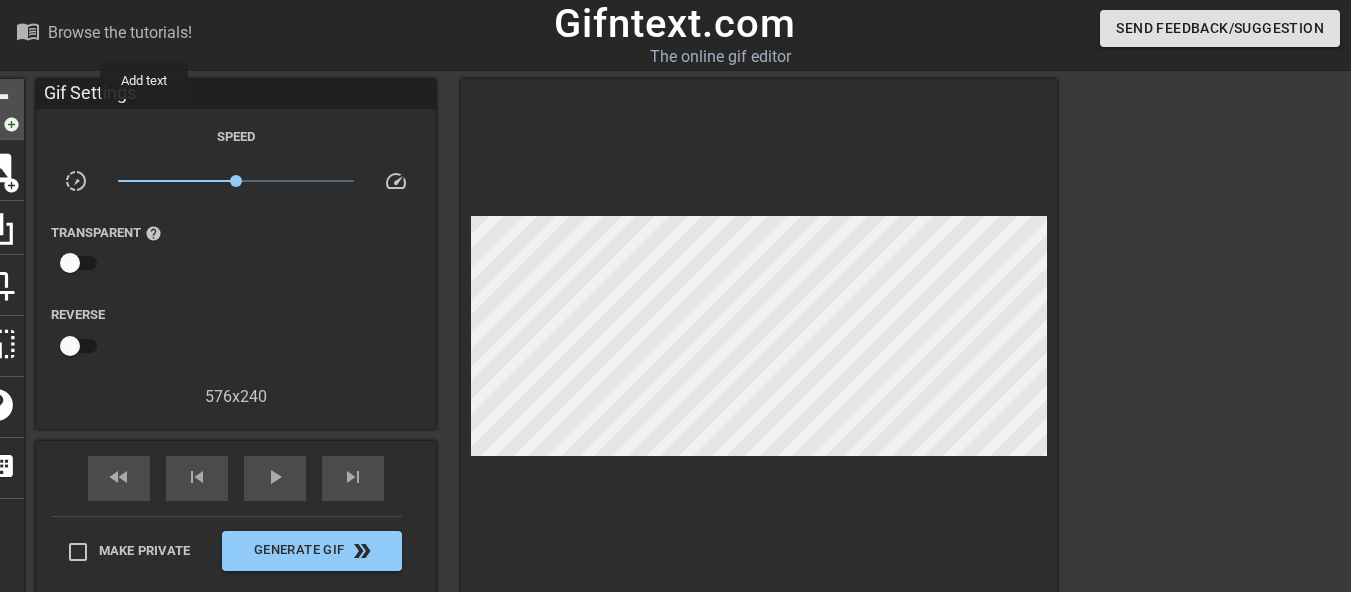 click on "title" at bounding box center (-3, 107) 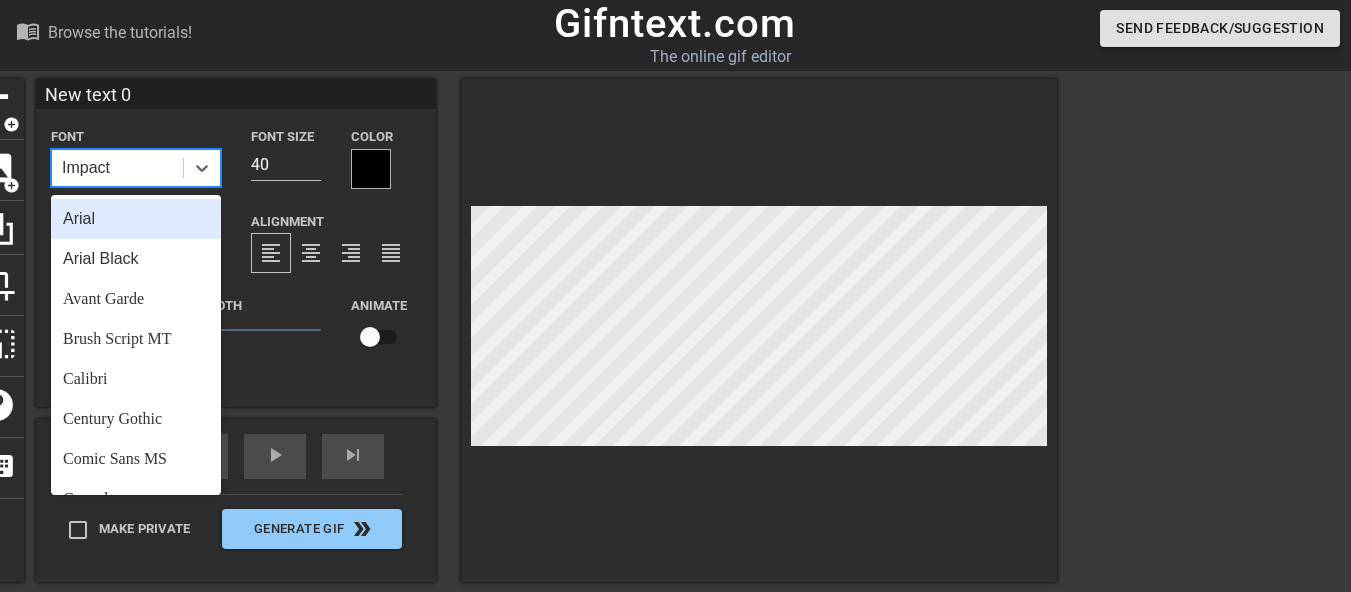 click on "Impact" at bounding box center [117, 168] 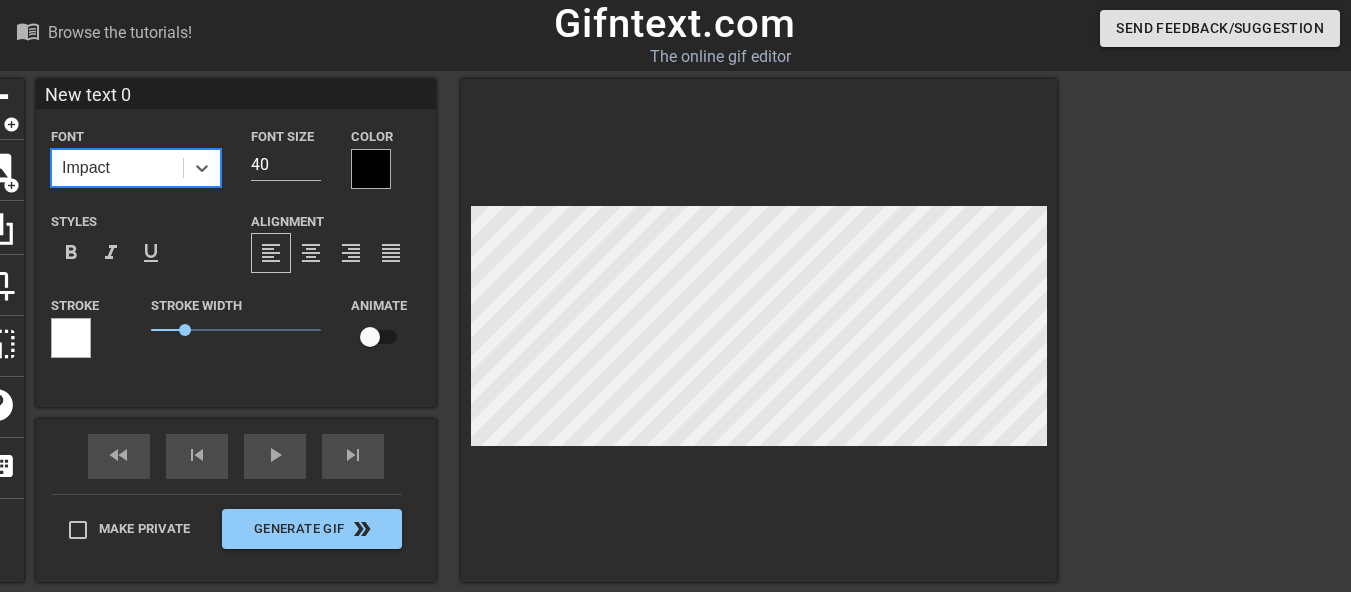 click on "Impact" at bounding box center (117, 168) 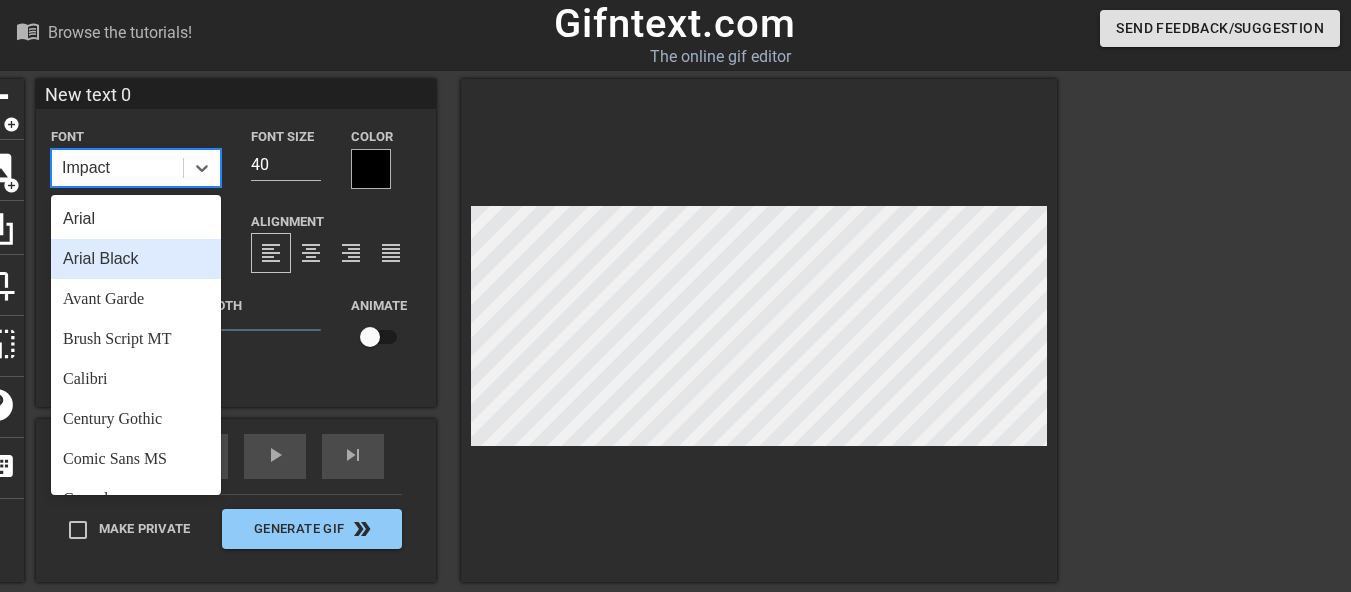 click on "Arial Black" at bounding box center [136, 259] 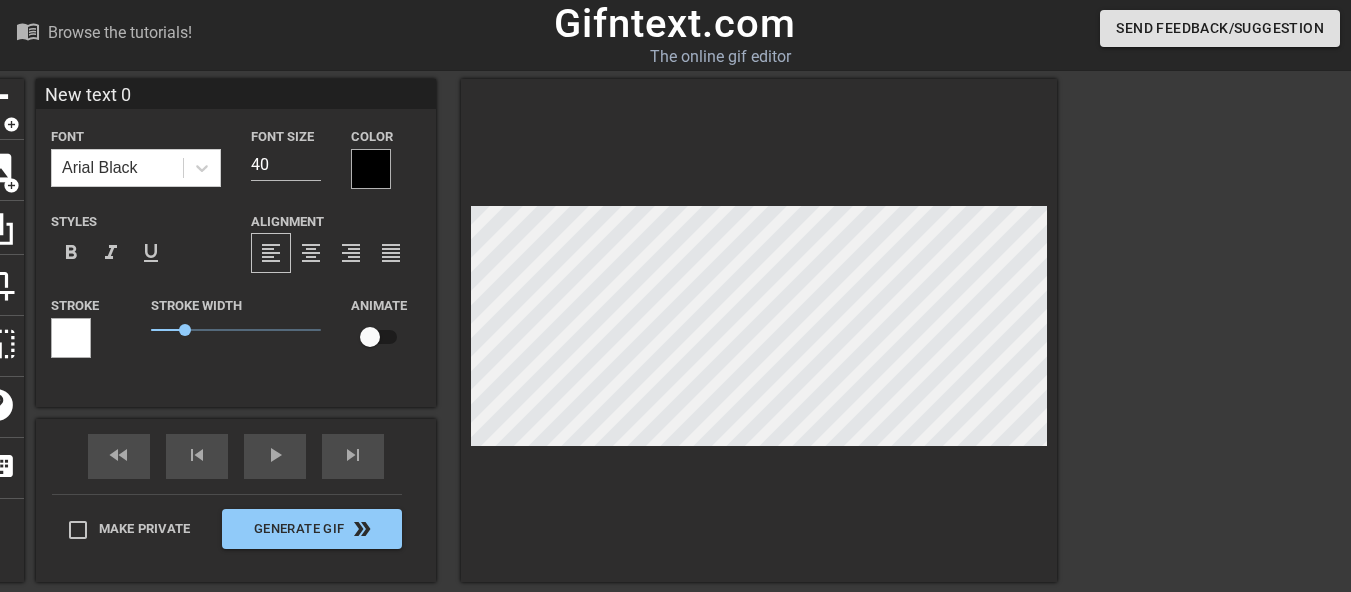 click on "New text 0" at bounding box center [236, 94] 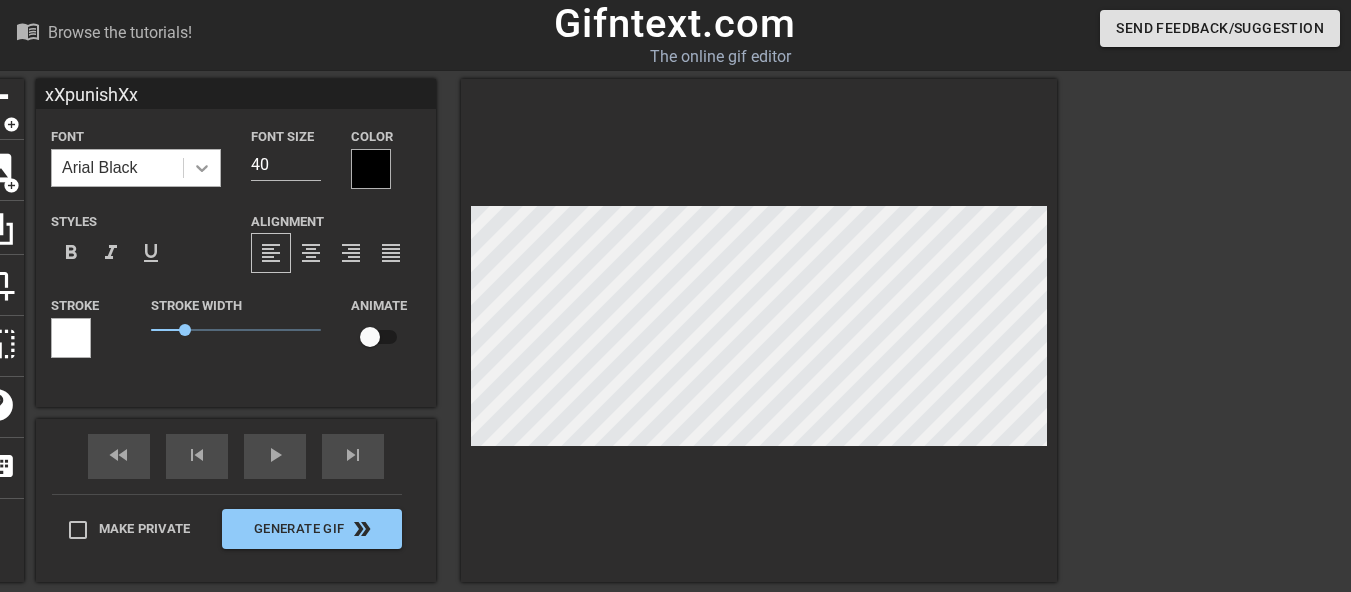 type on "xXpunishXx" 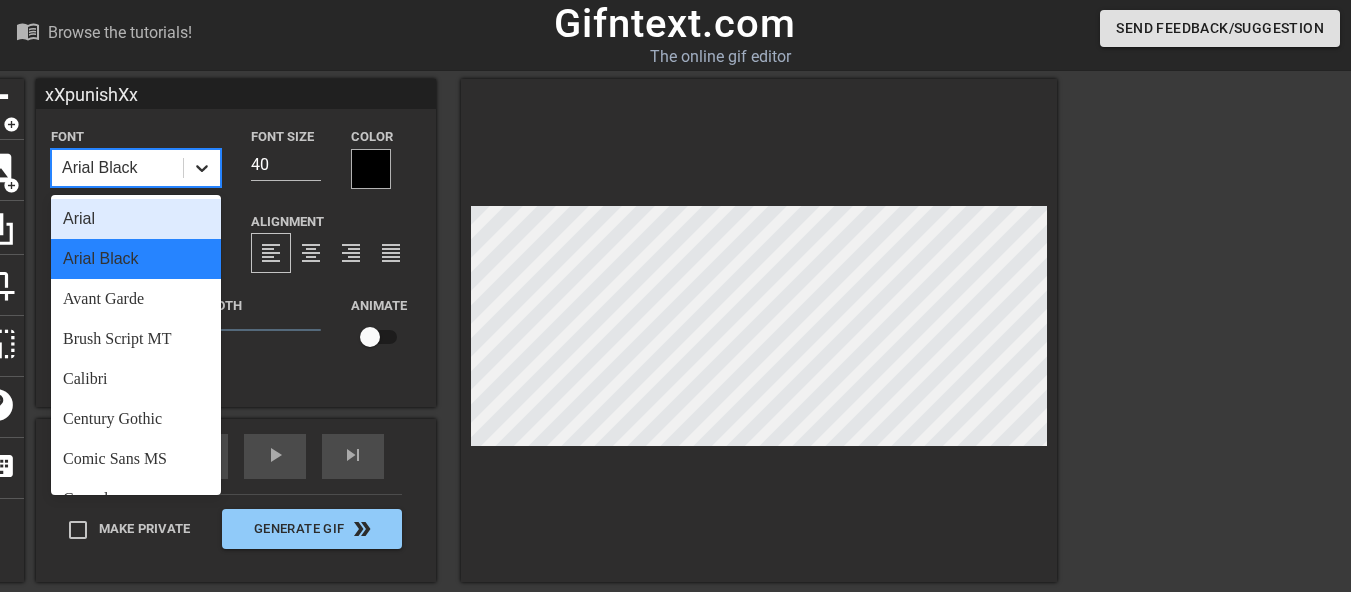 click 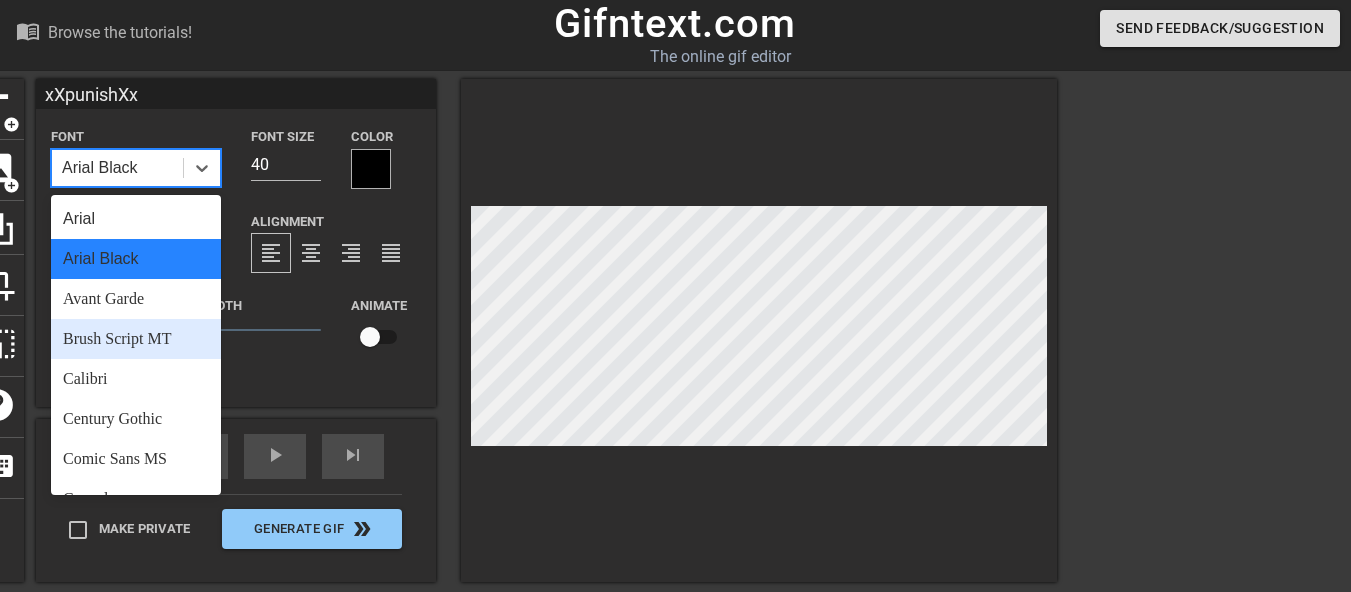 click on "Brush Script MT" at bounding box center [136, 339] 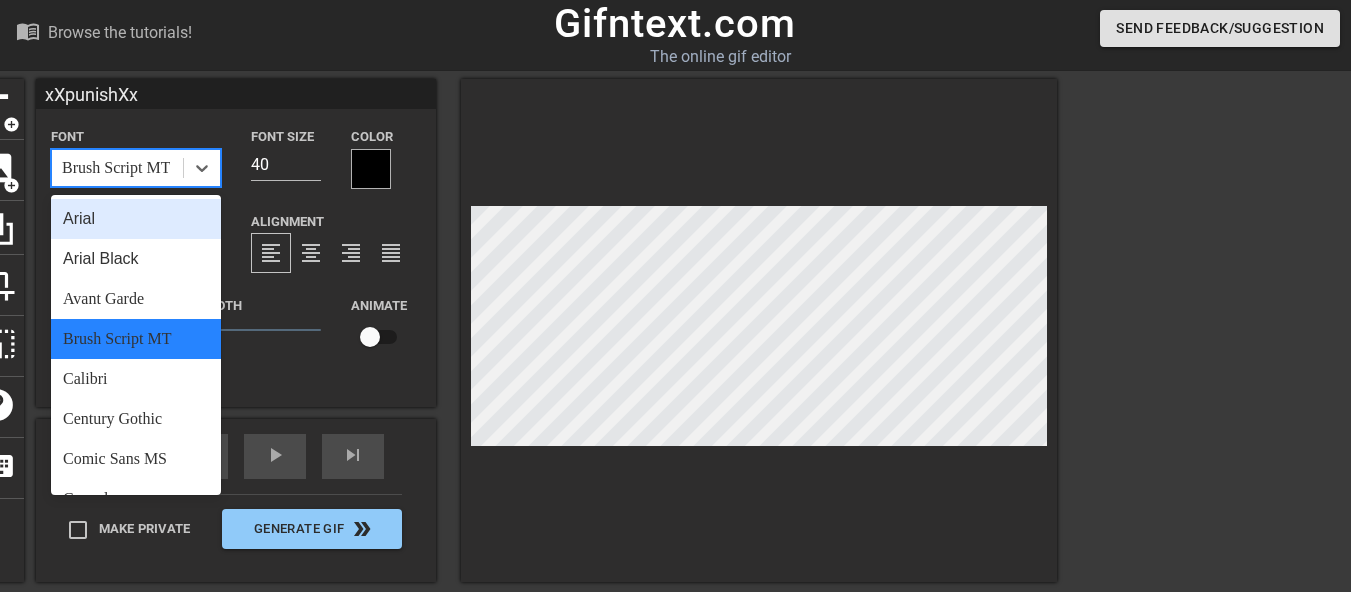 click on "Brush Script MT" at bounding box center (116, 168) 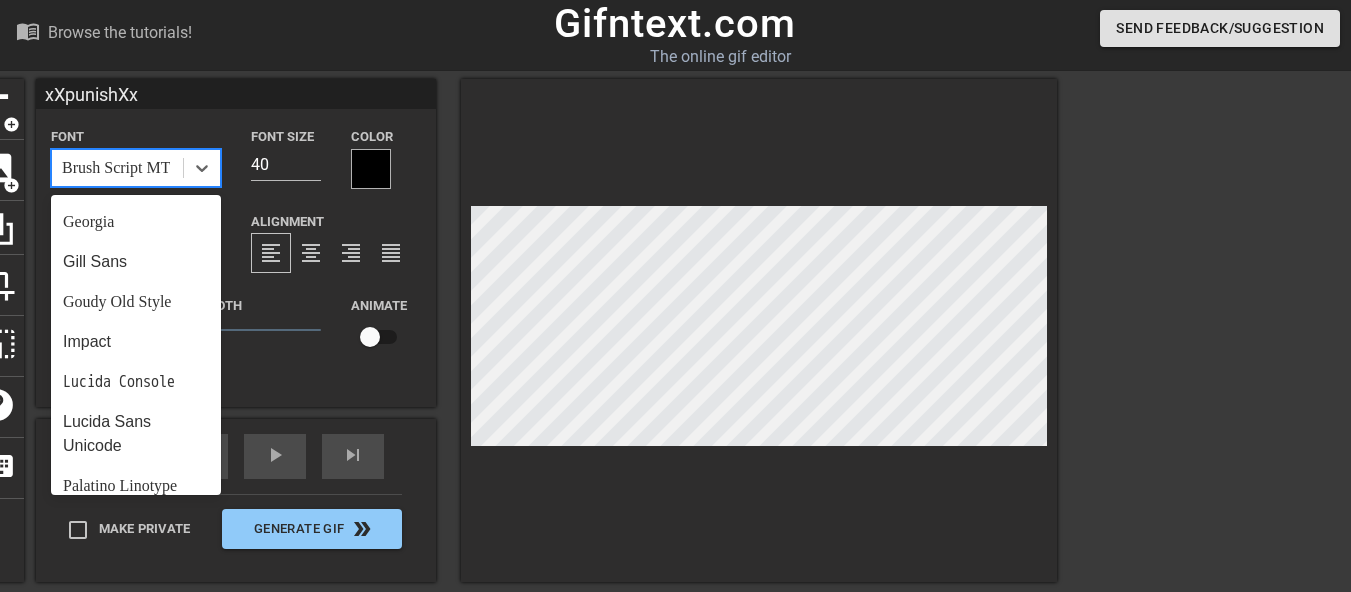 scroll, scrollTop: 386, scrollLeft: 0, axis: vertical 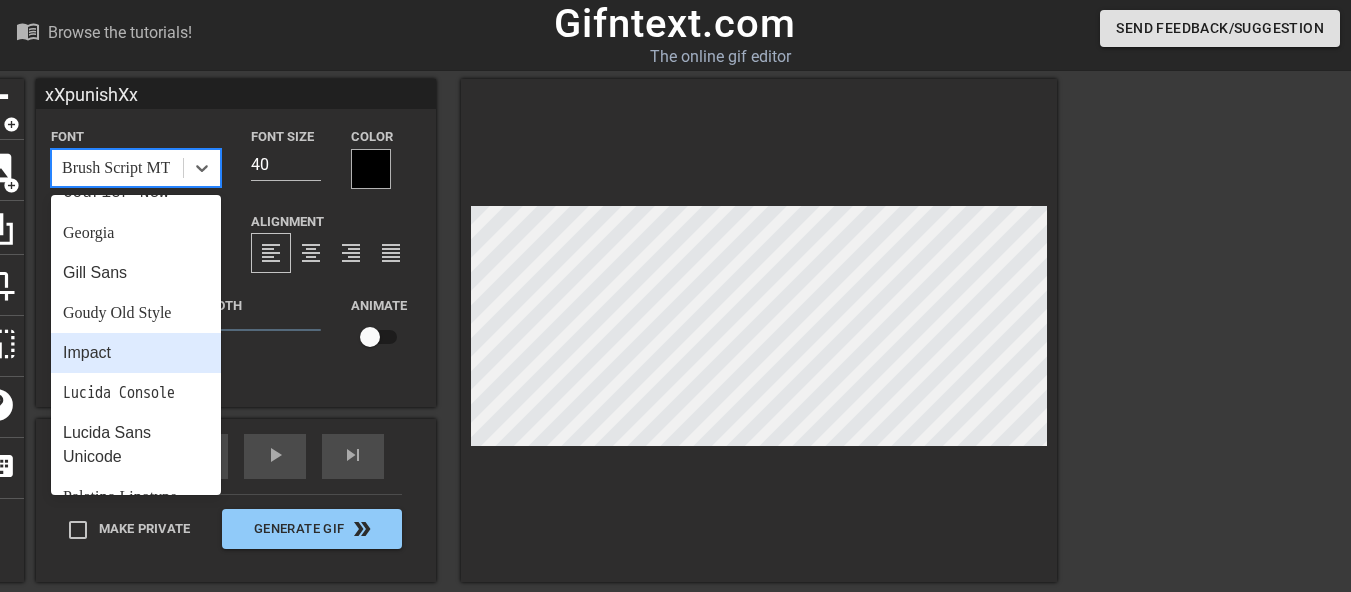click on "Impact" at bounding box center (136, 353) 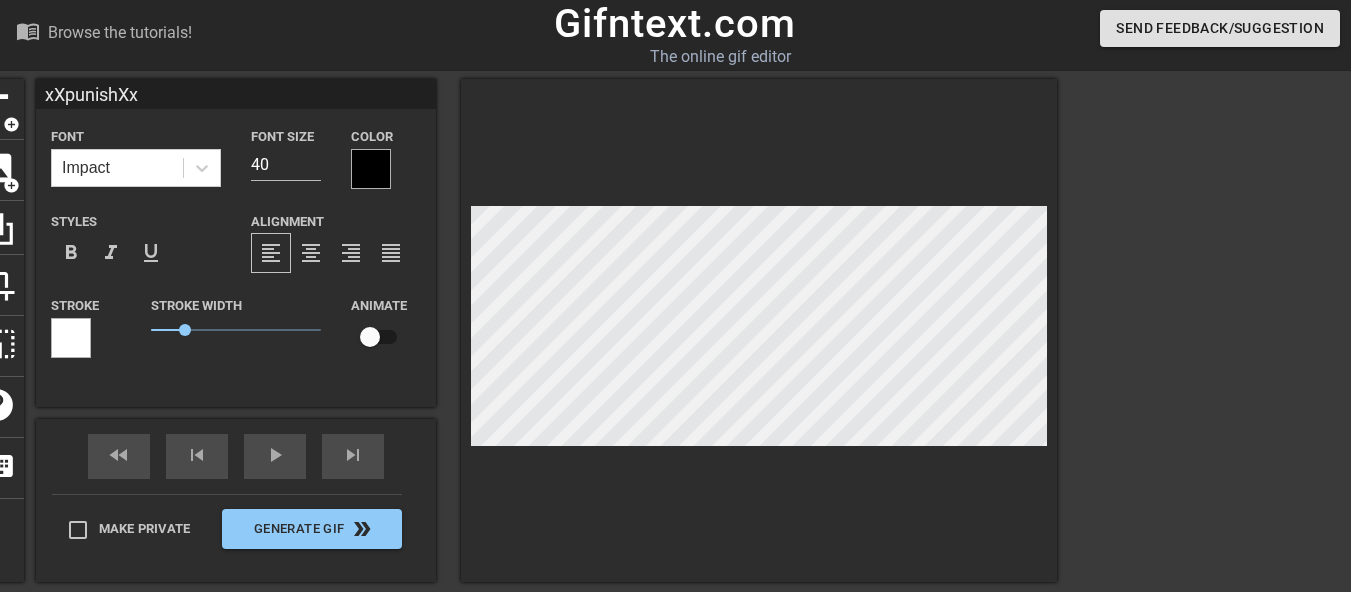 click at bounding box center [371, 169] 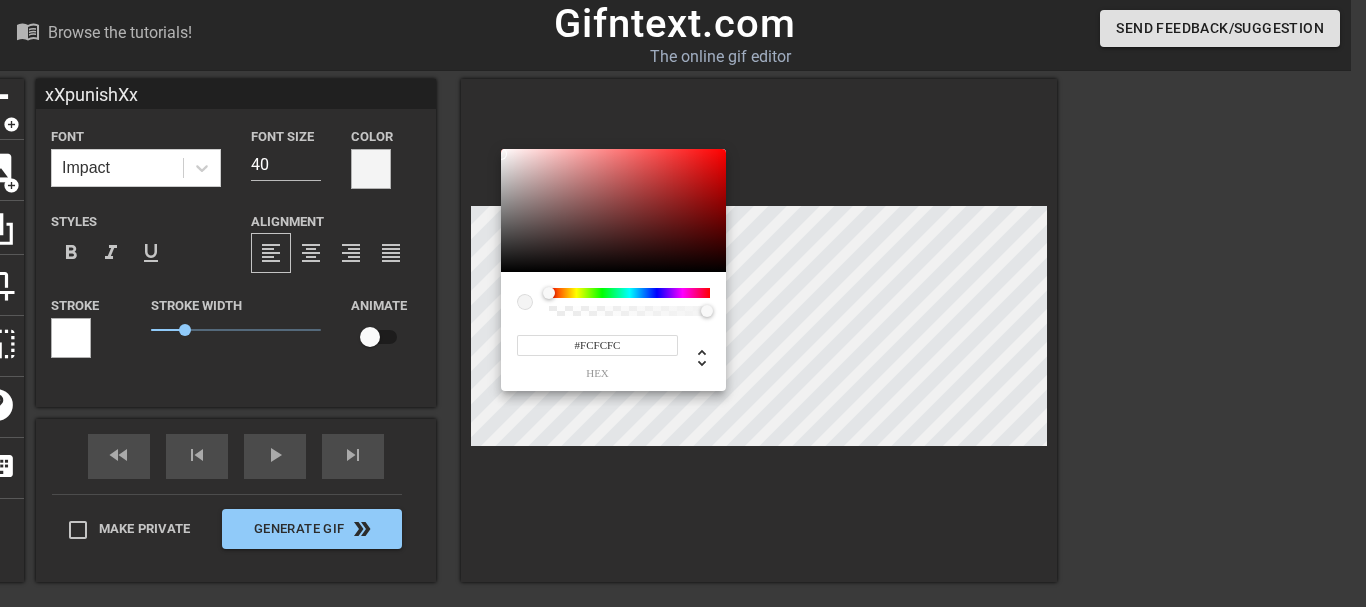 type on "#FFFFFF" 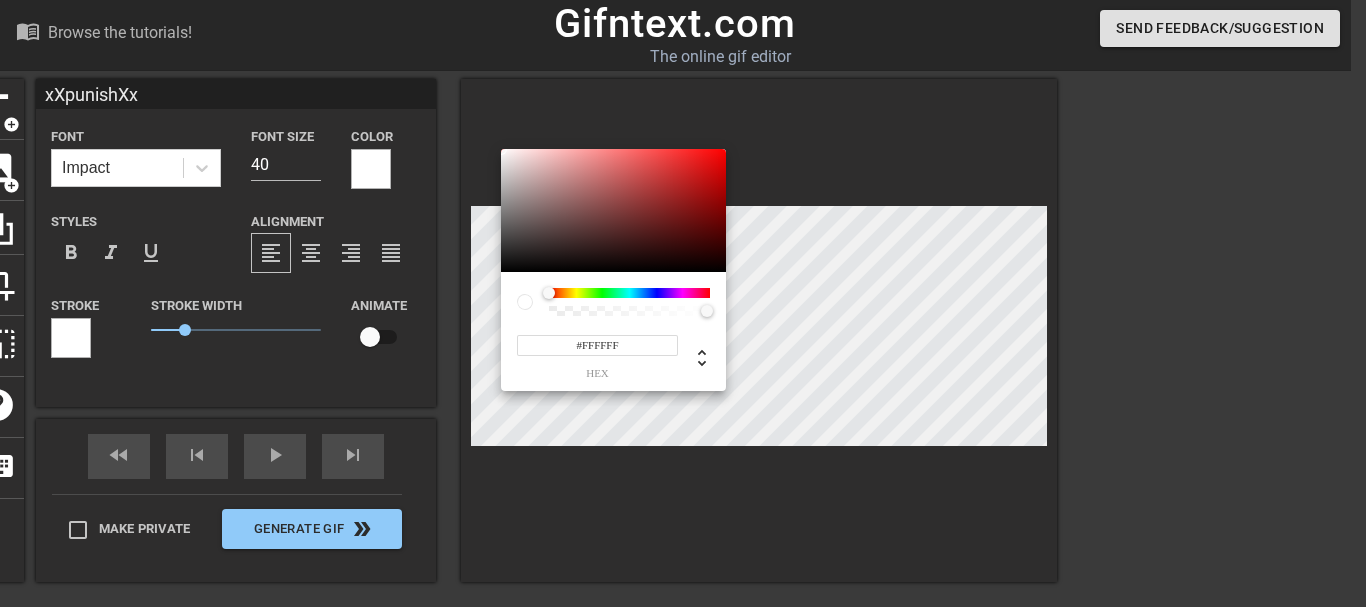 drag, startPoint x: 535, startPoint y: 202, endPoint x: 491, endPoint y: 136, distance: 79.32213 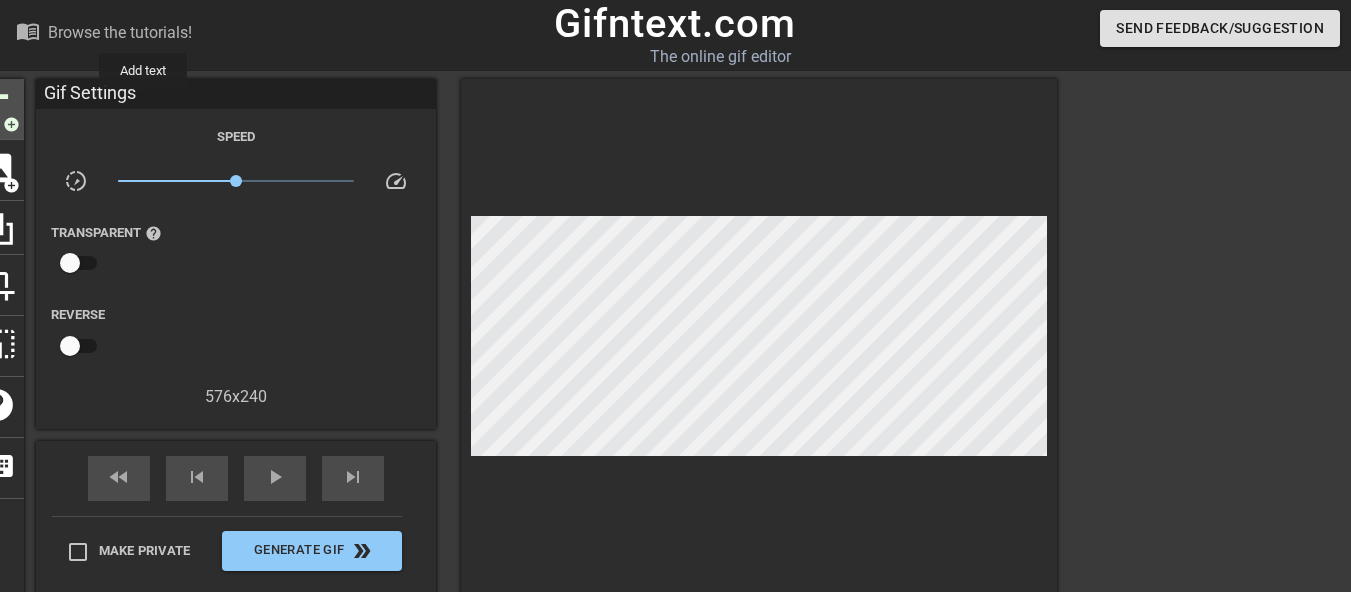 click on "title" at bounding box center [-3, 107] 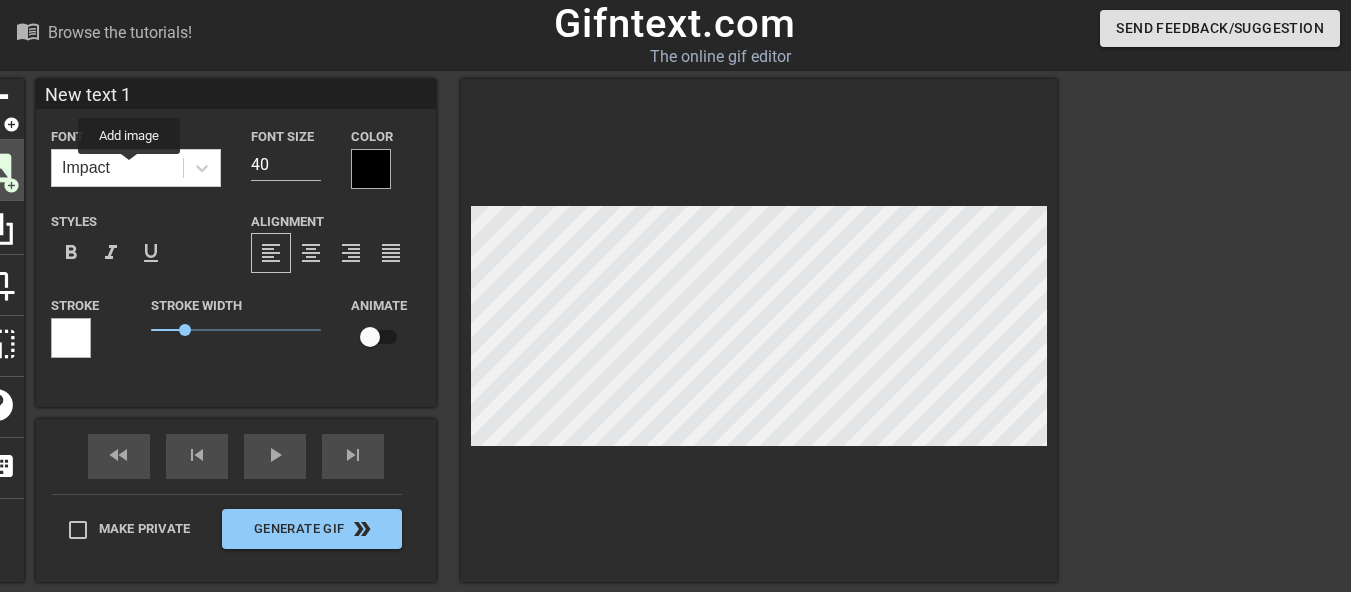 click on "image" at bounding box center [-3, 168] 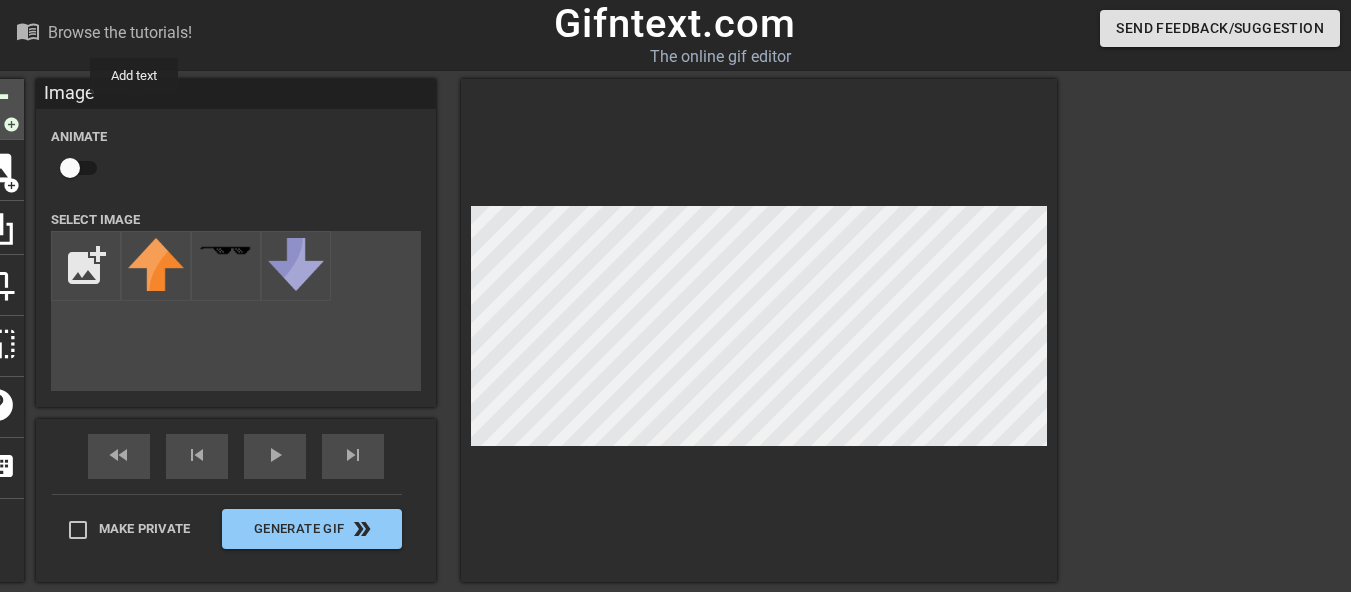 click on "title" at bounding box center (-3, 107) 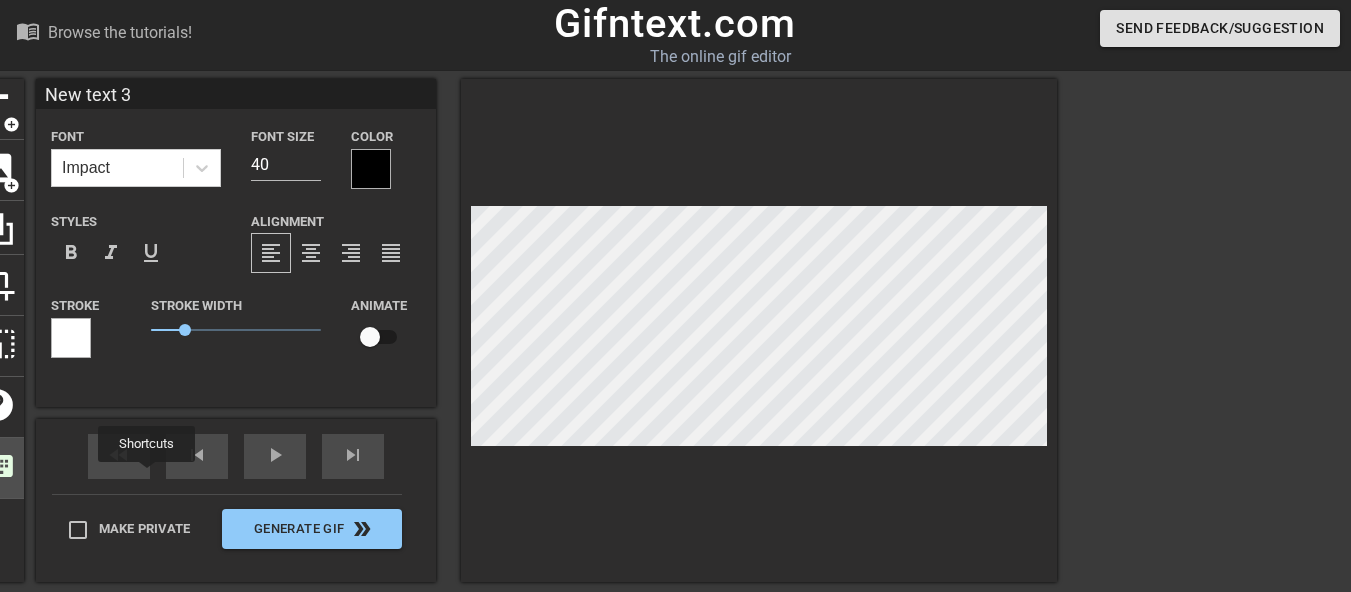 click on "keyboard" at bounding box center [-3, 466] 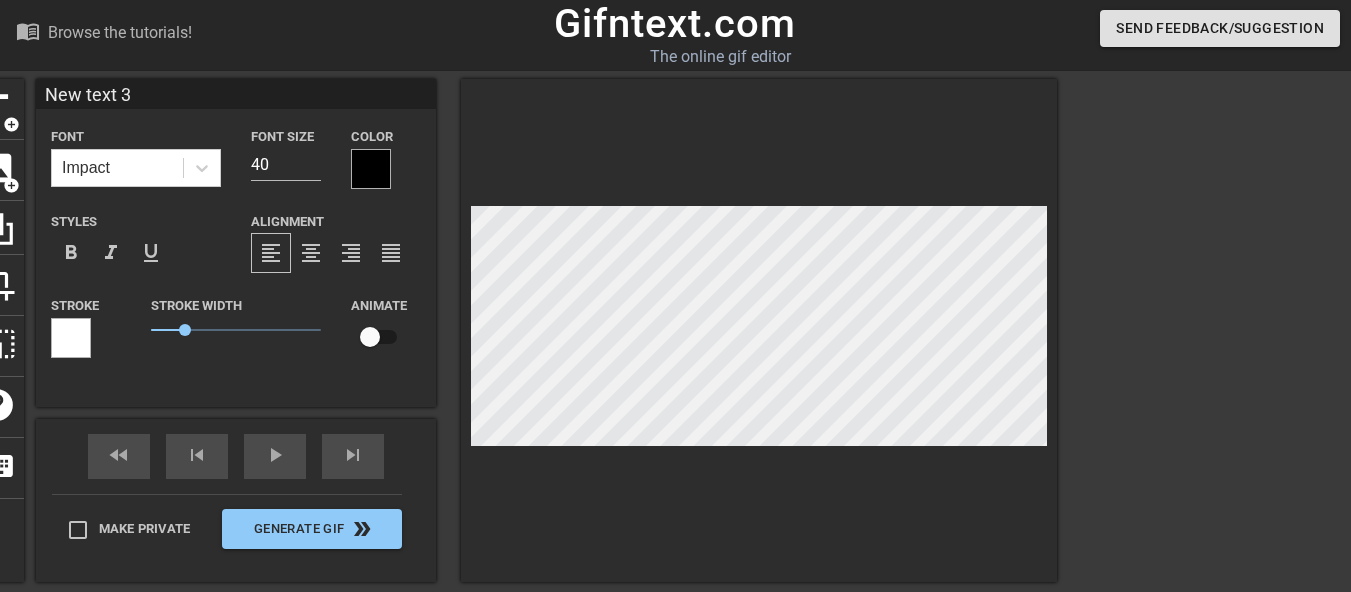 type on "New txt 3" 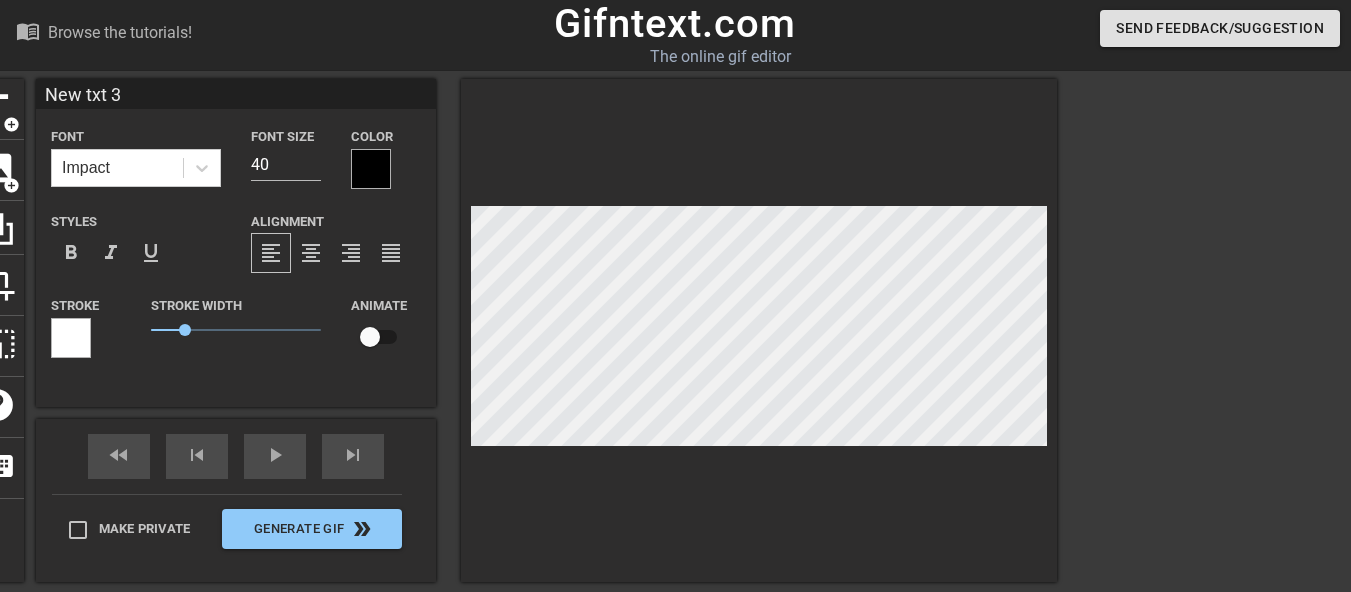 scroll, scrollTop: 3, scrollLeft: 4, axis: both 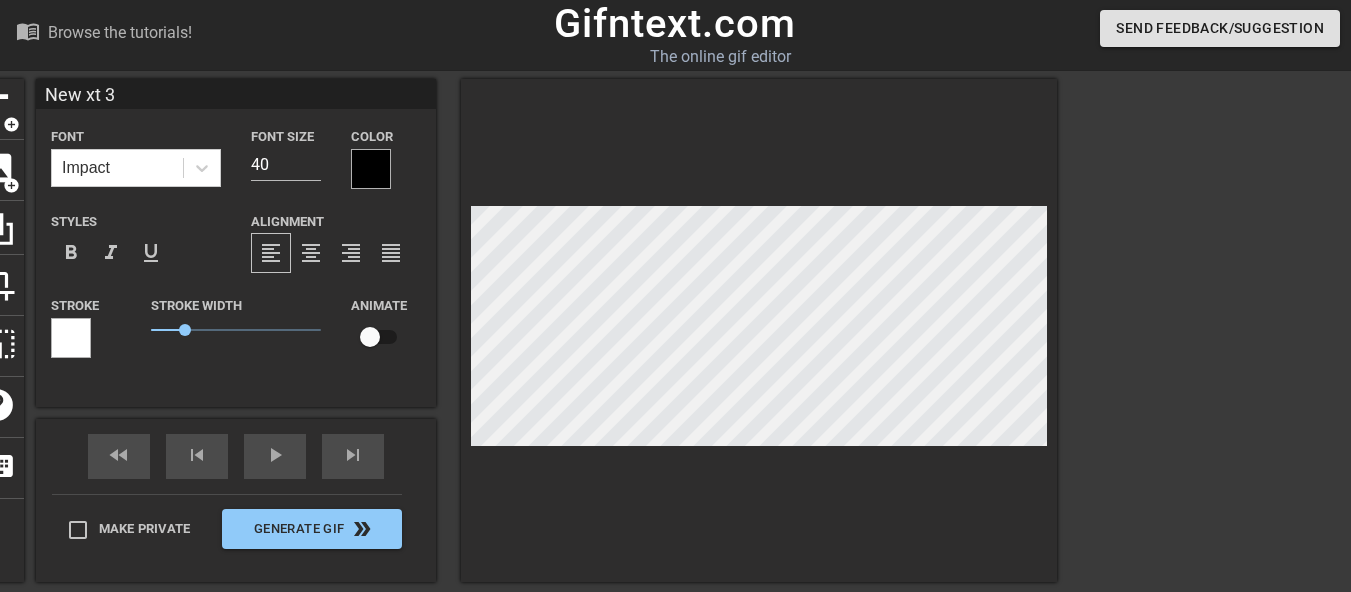 type on "New xt 3" 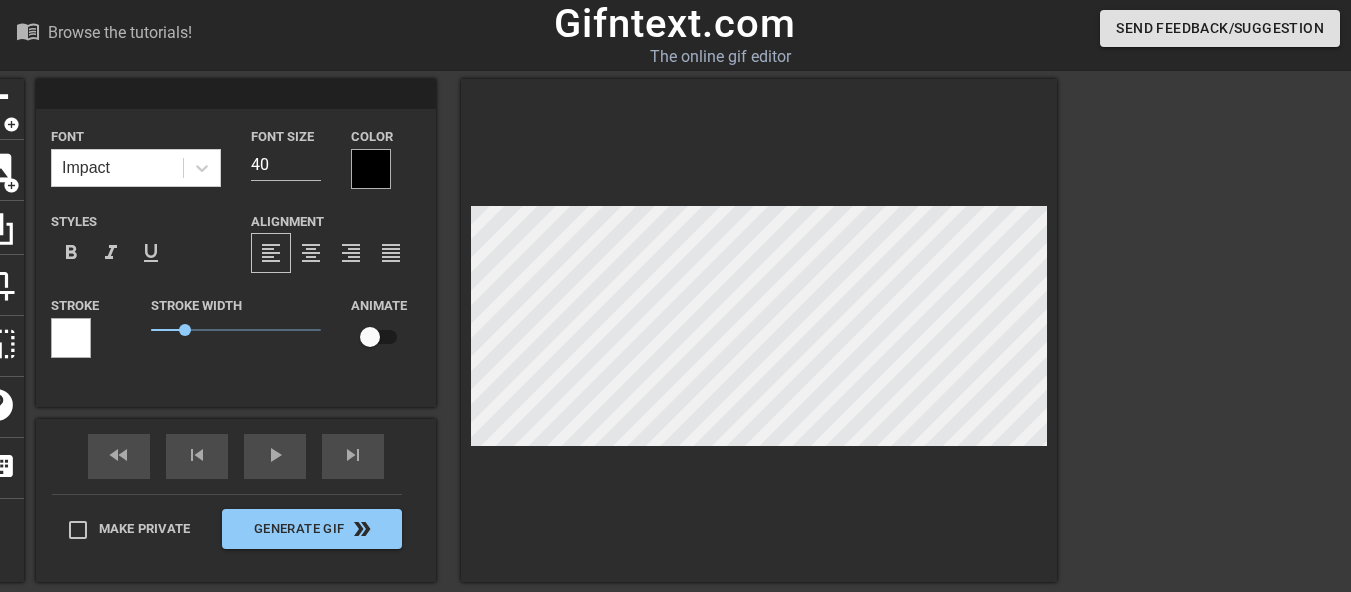 scroll, scrollTop: 3, scrollLeft: 3, axis: both 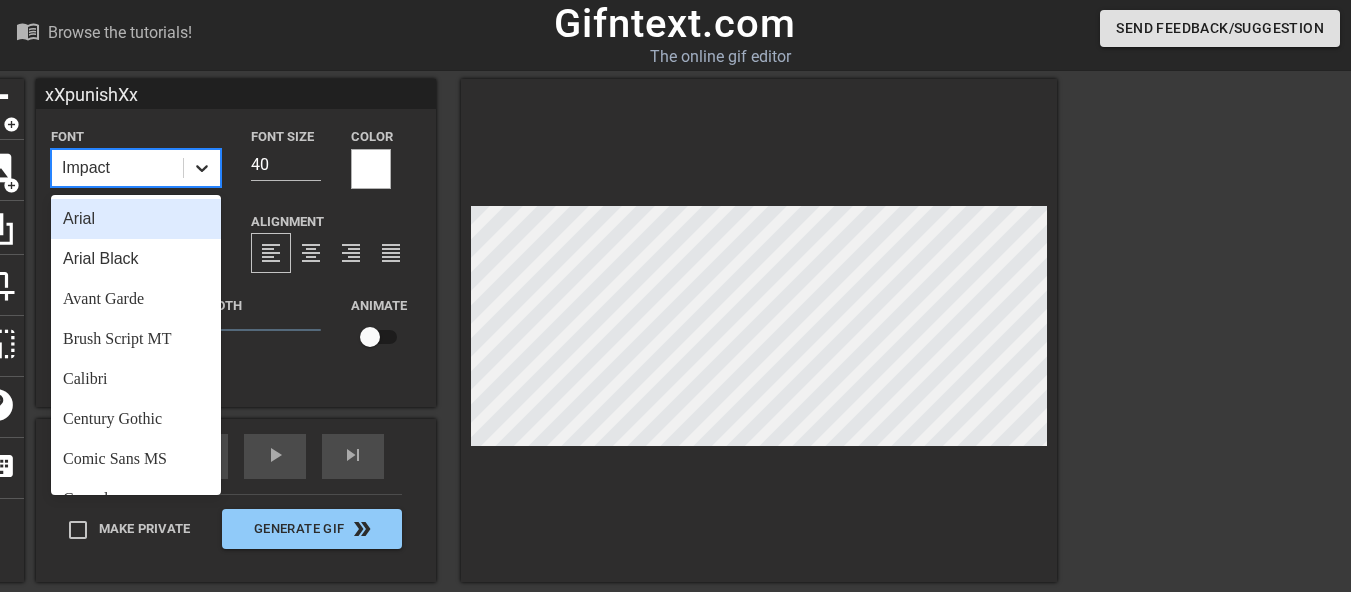 click 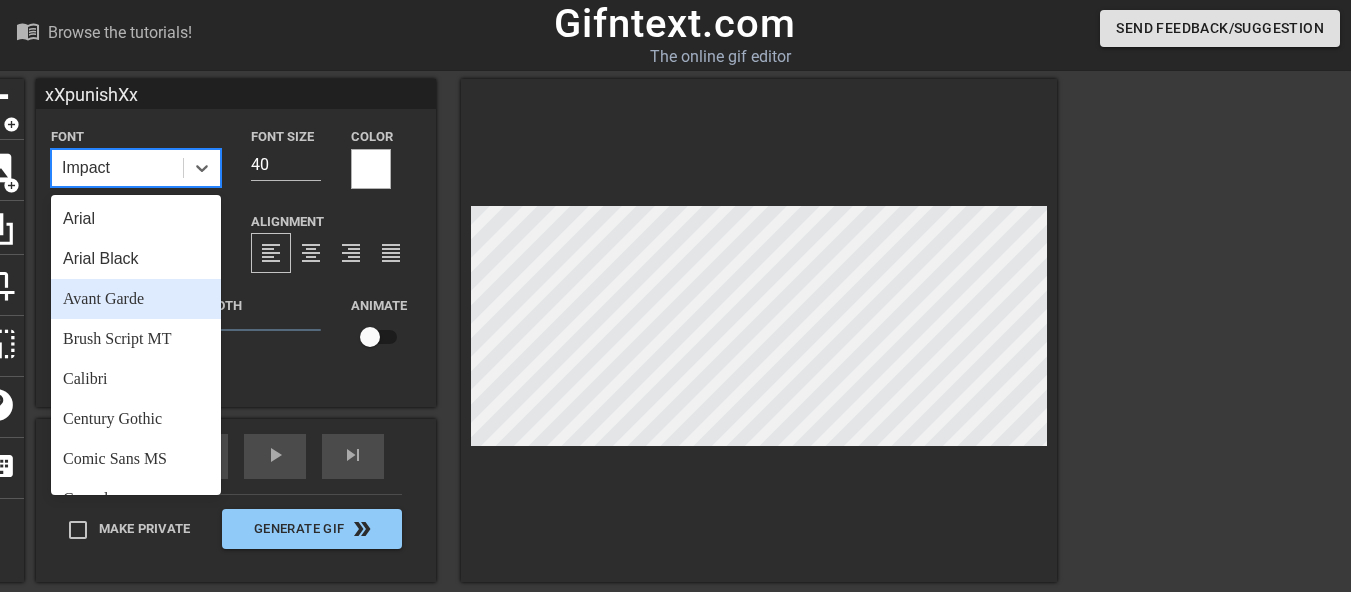 click on "Avant Garde" at bounding box center (136, 299) 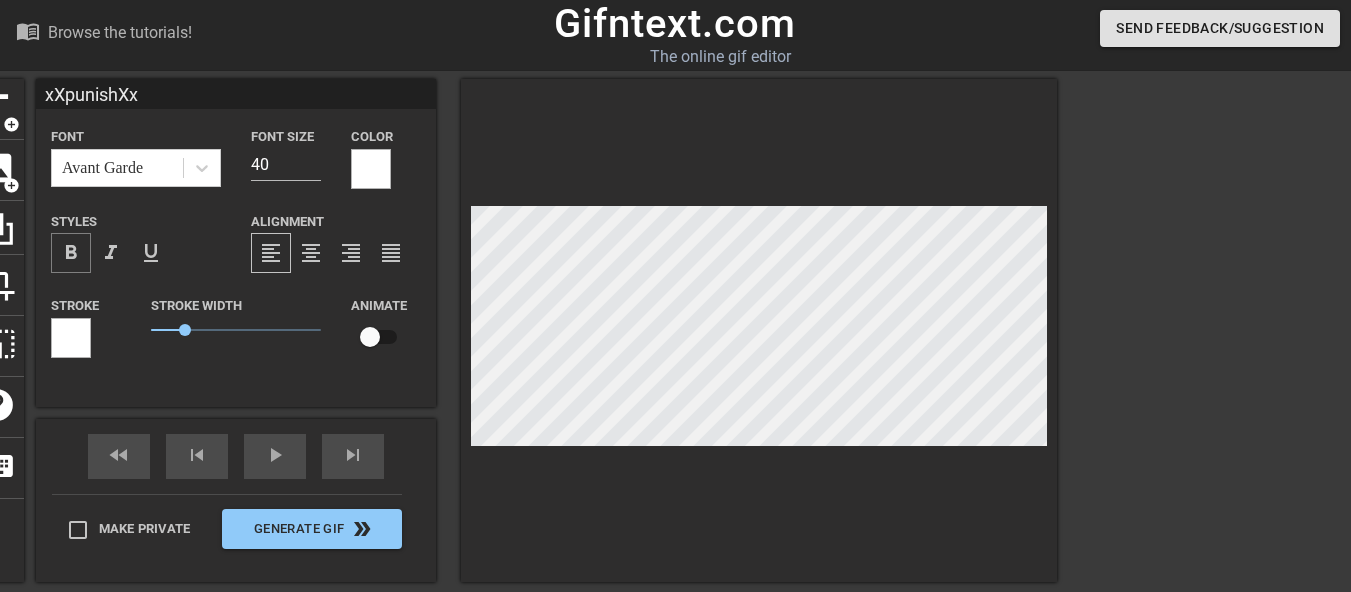 click on "format_bold" at bounding box center [71, 253] 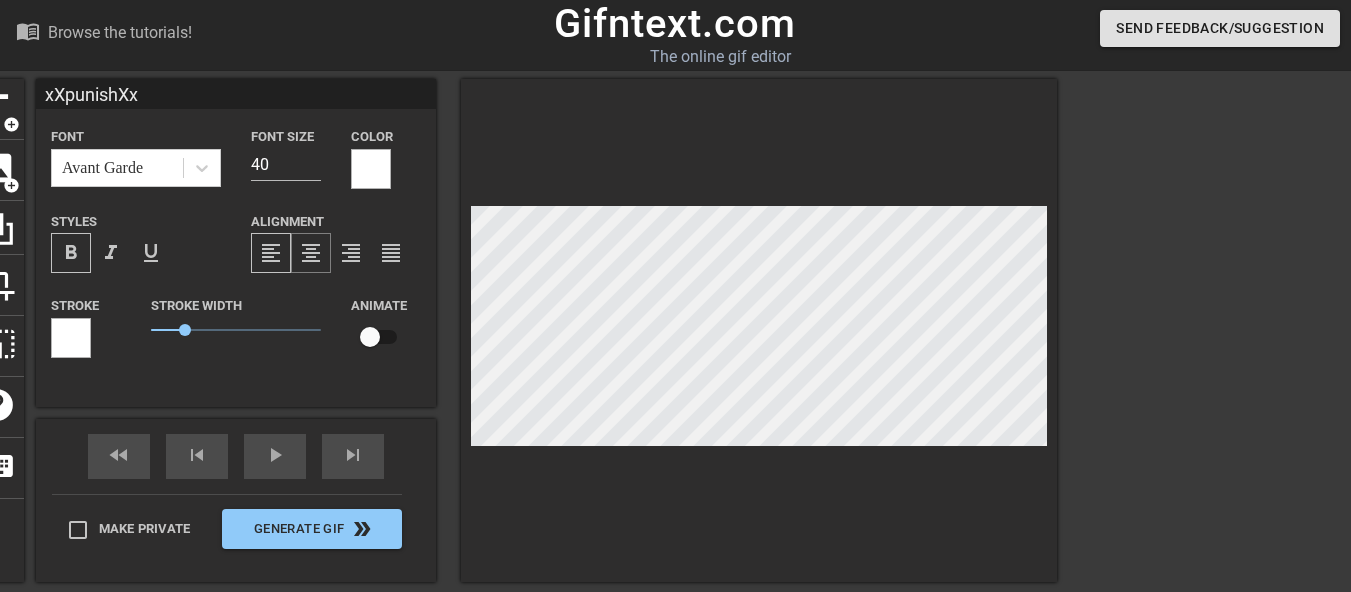 click on "format_align_center" at bounding box center (311, 253) 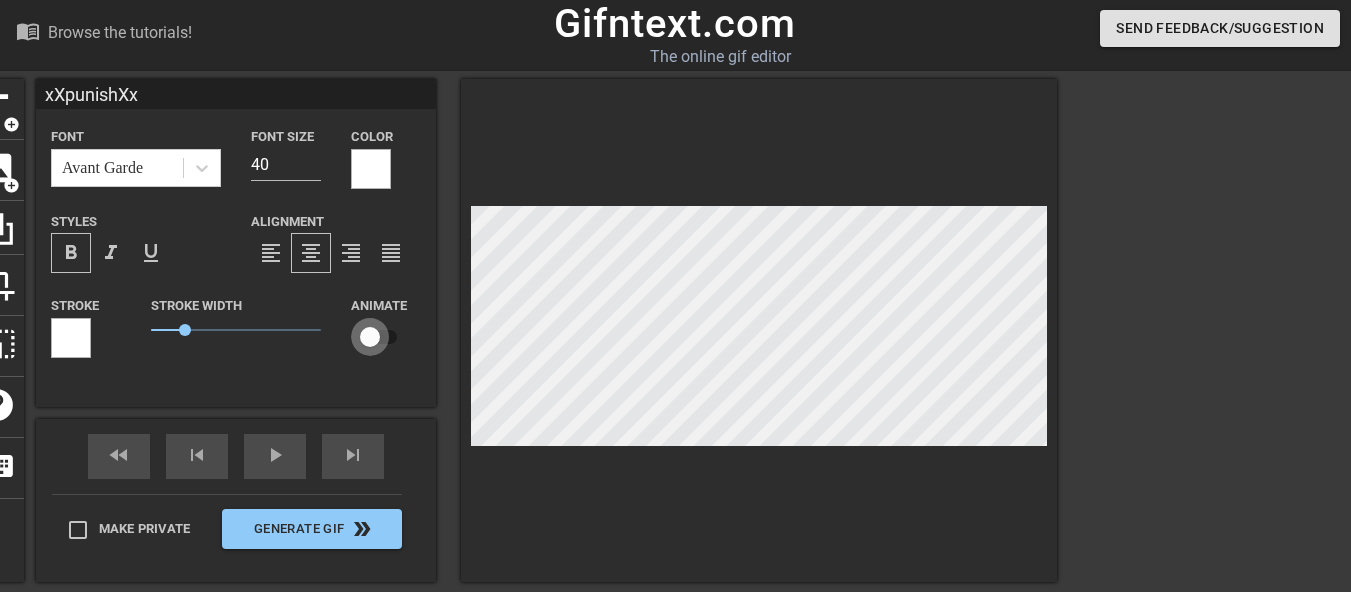 drag, startPoint x: 517, startPoint y: 330, endPoint x: 555, endPoint y: 331, distance: 38.013157 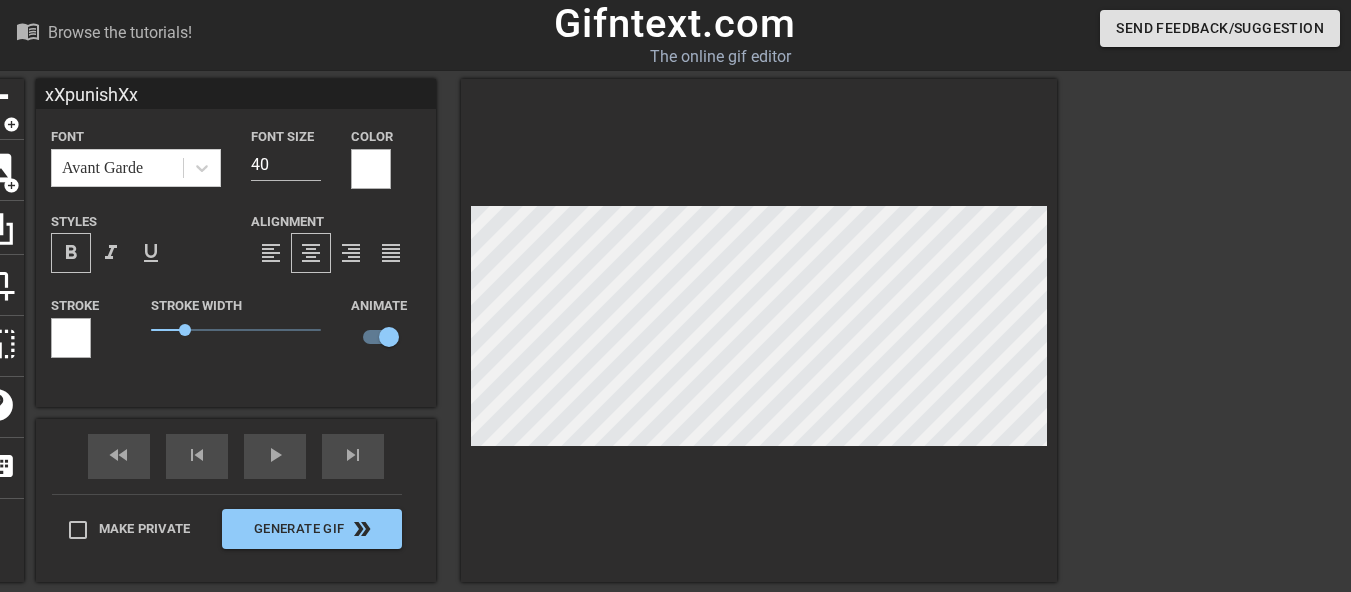 scroll, scrollTop: 3, scrollLeft: 4, axis: both 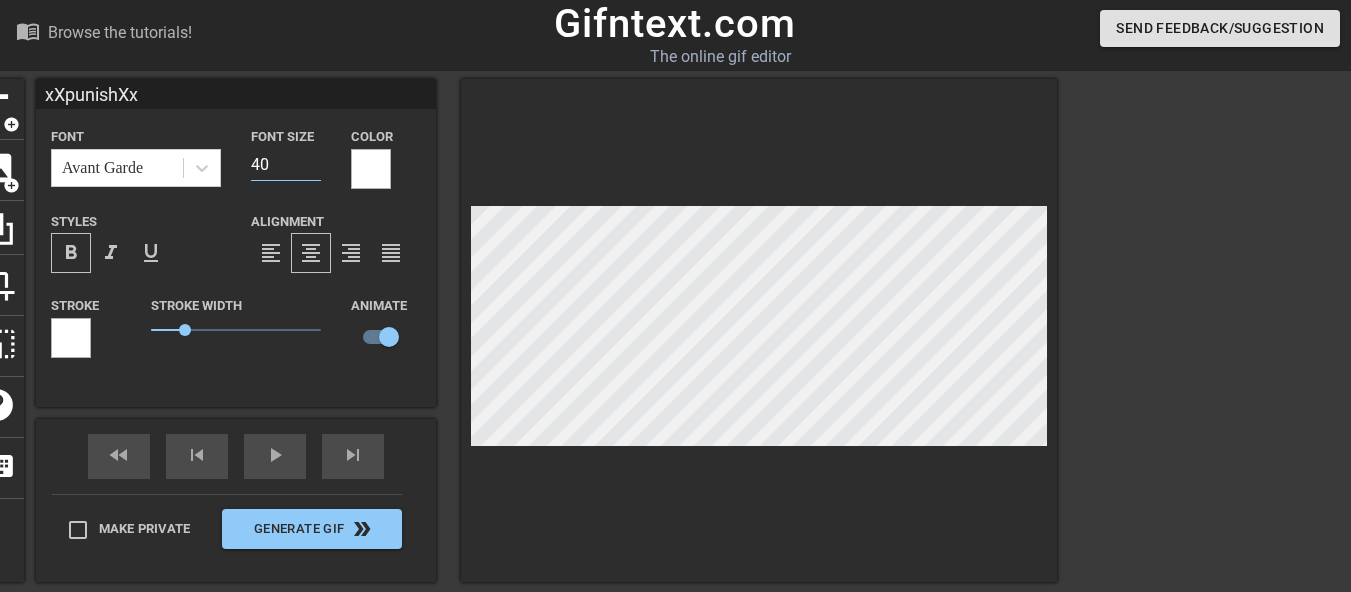 click on "40" at bounding box center [286, 165] 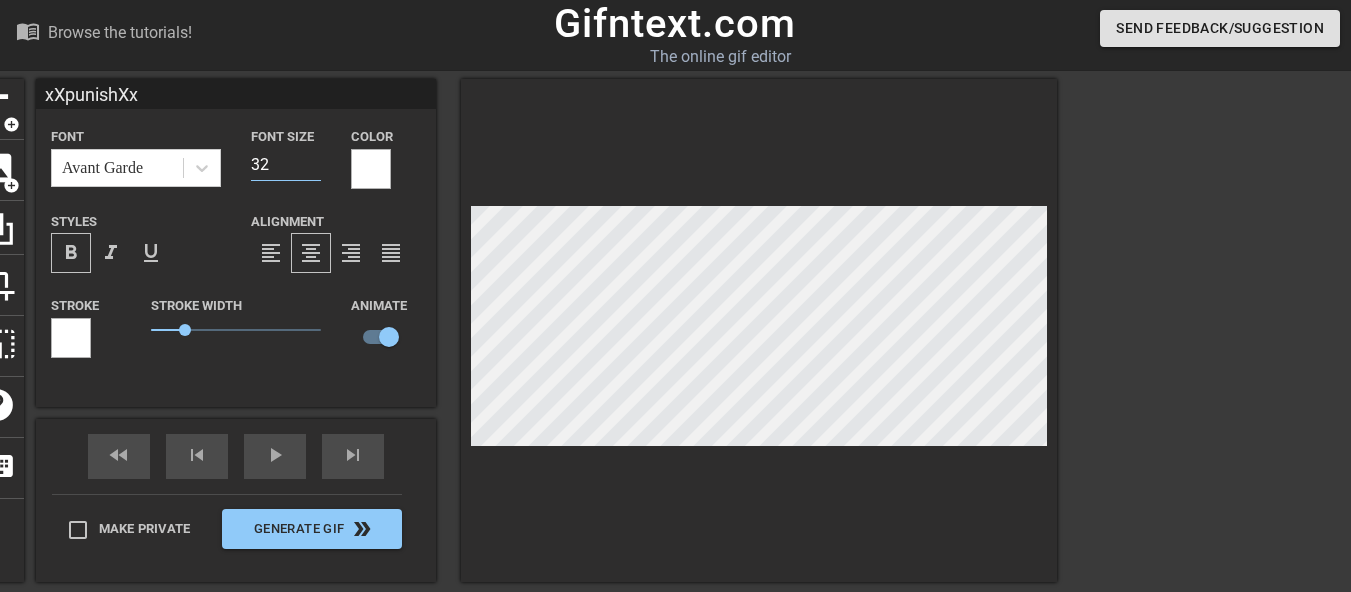 type on "3" 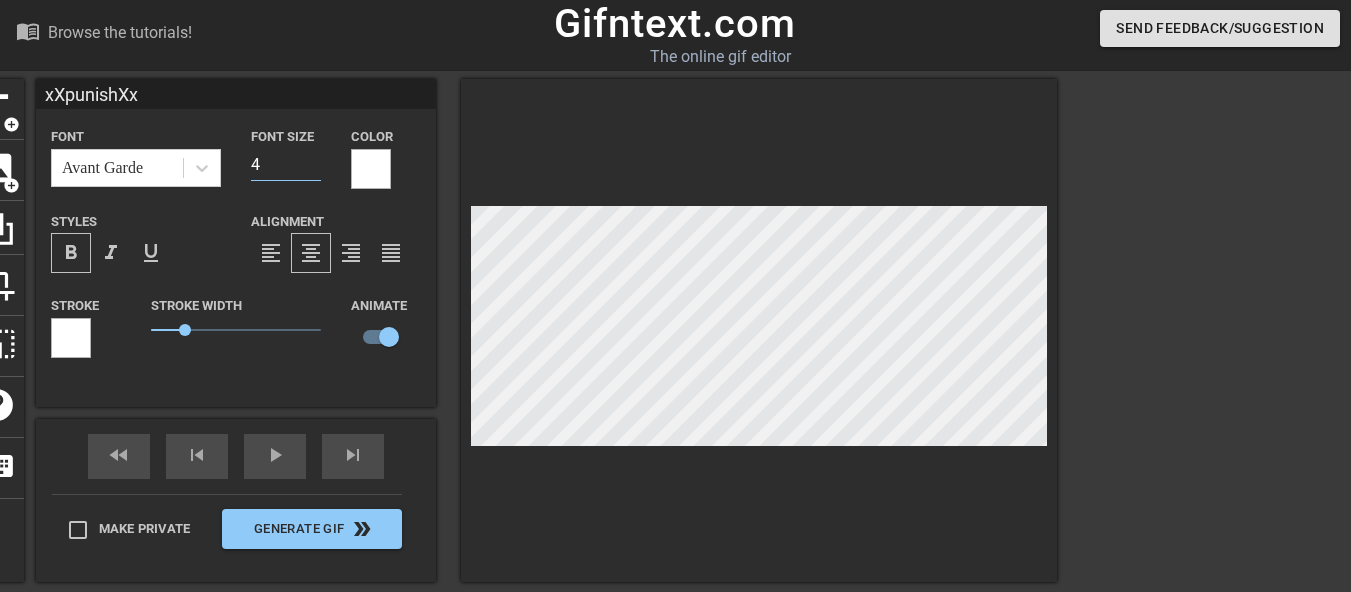 type on "40" 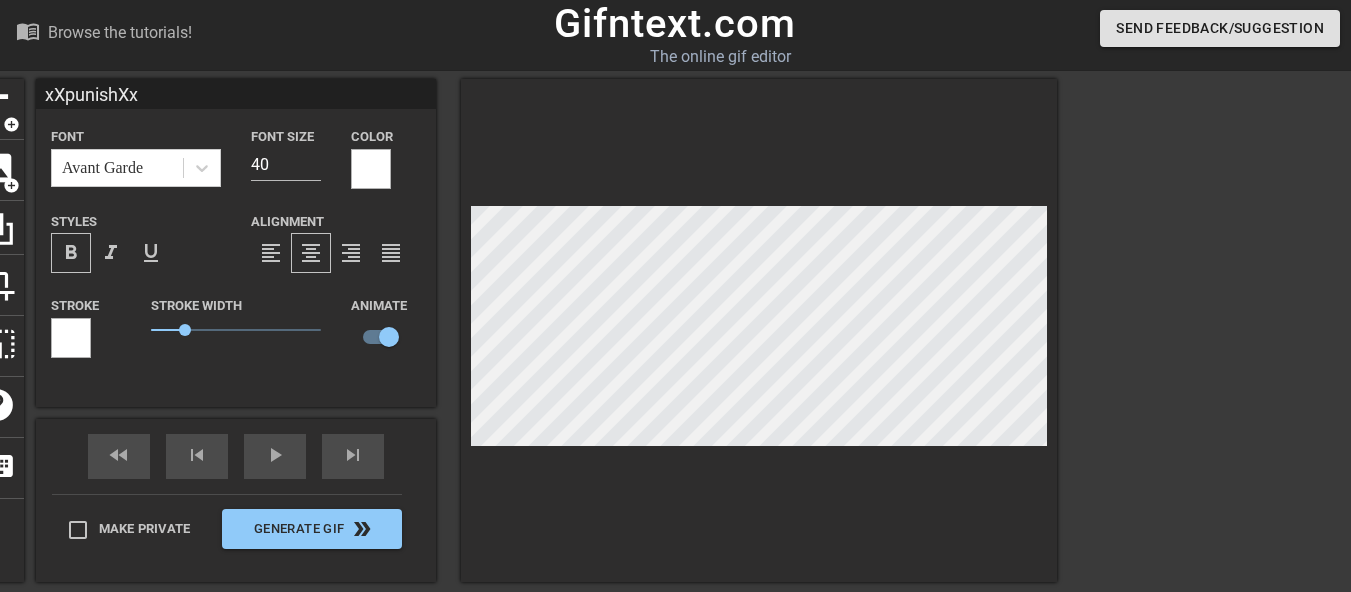 click on "format_bold format_italic format_underline" at bounding box center (136, 253) 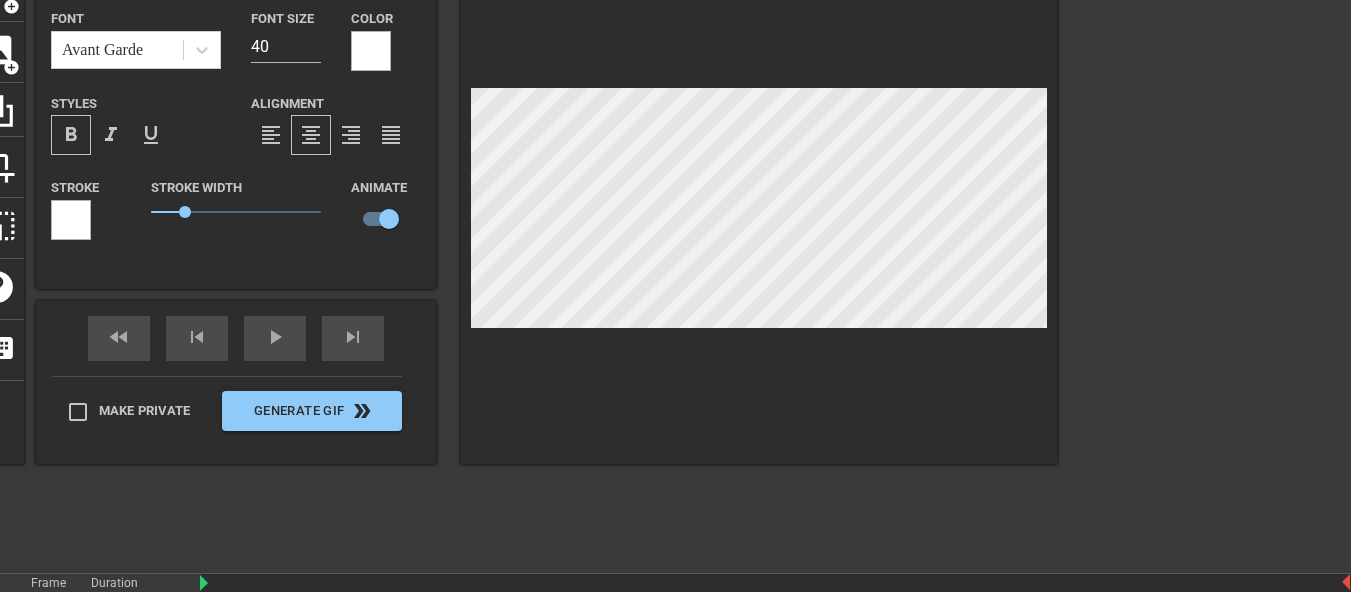 scroll, scrollTop: 157, scrollLeft: 0, axis: vertical 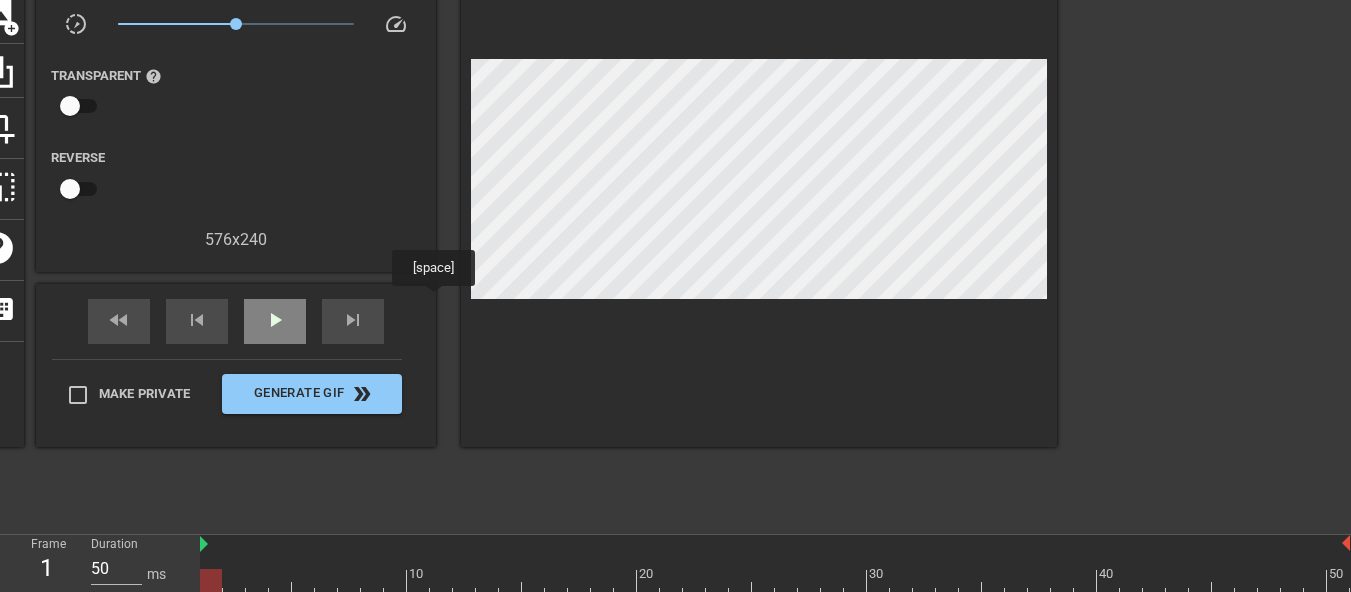 click on "play_arrow" at bounding box center (275, 321) 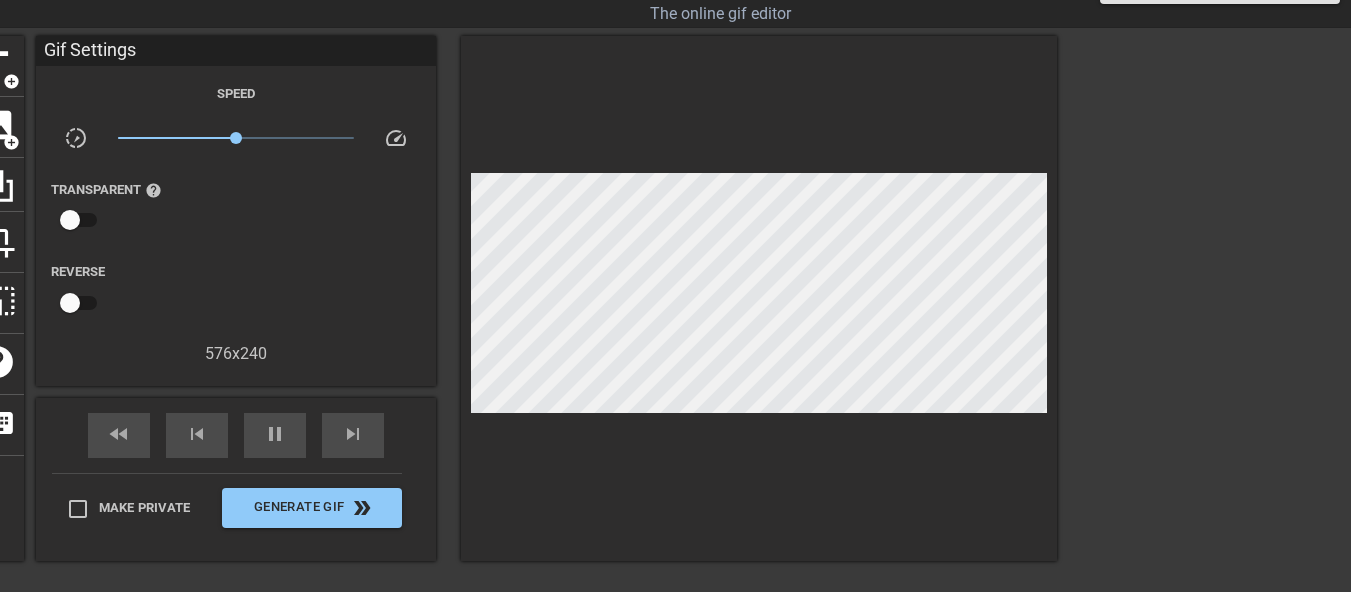 scroll, scrollTop: 40, scrollLeft: 0, axis: vertical 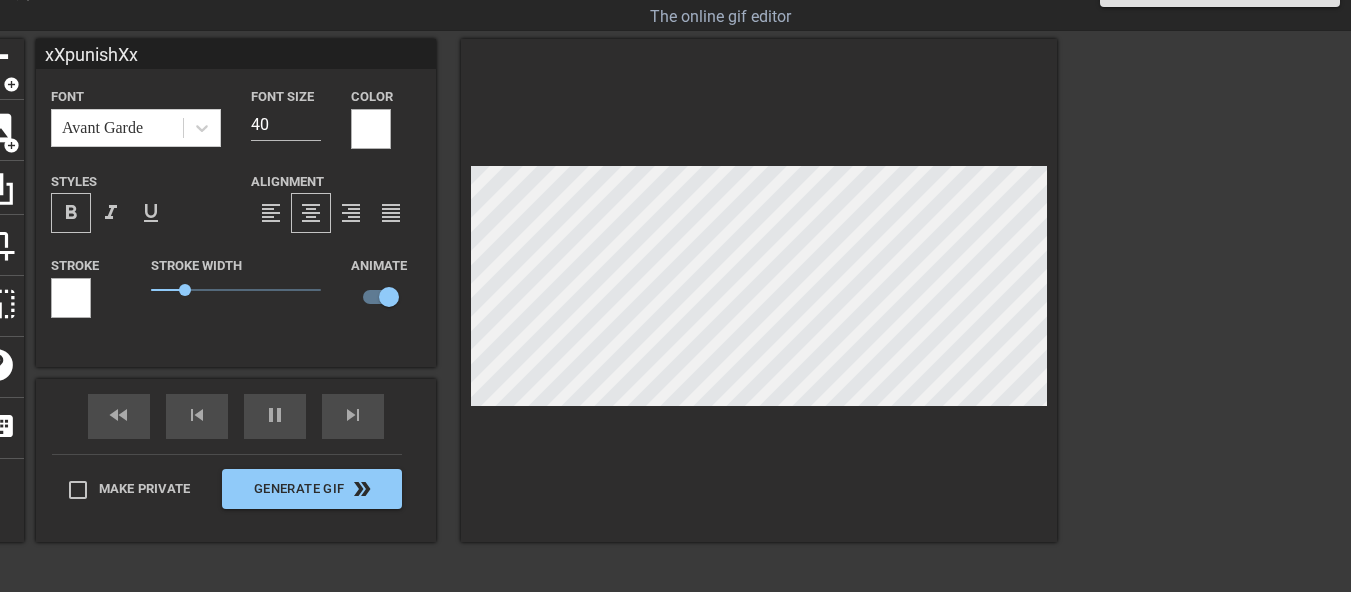 drag, startPoint x: 595, startPoint y: 277, endPoint x: 968, endPoint y: 471, distance: 420.4343 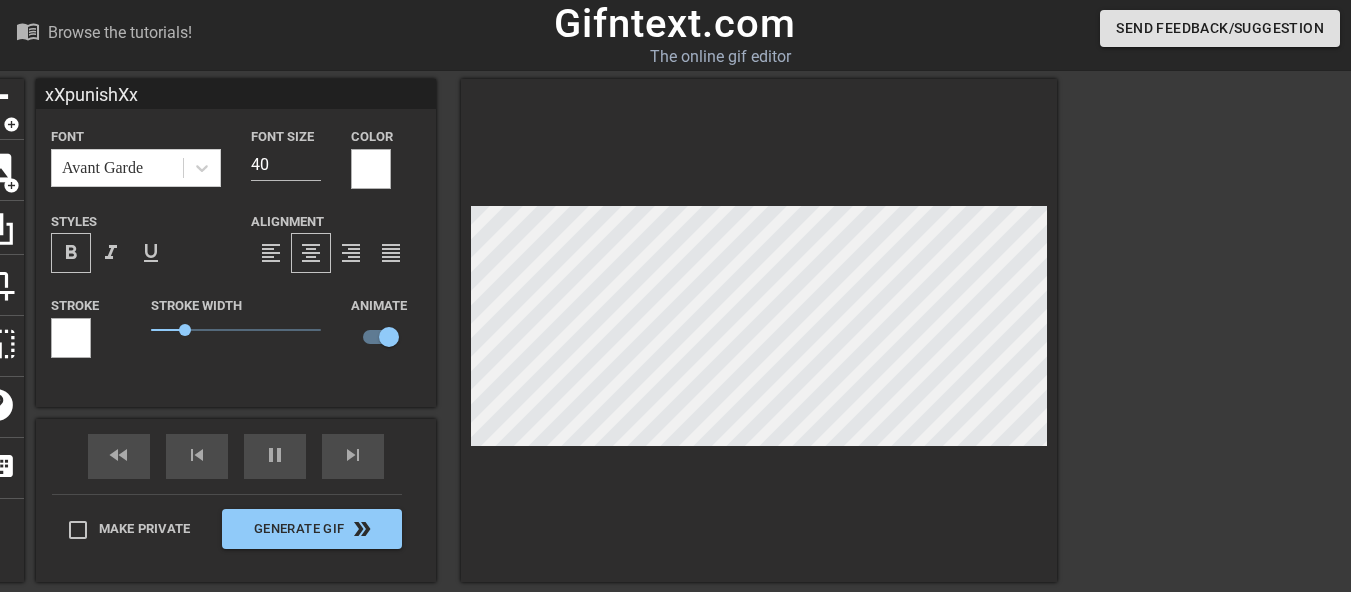 scroll, scrollTop: 1, scrollLeft: 0, axis: vertical 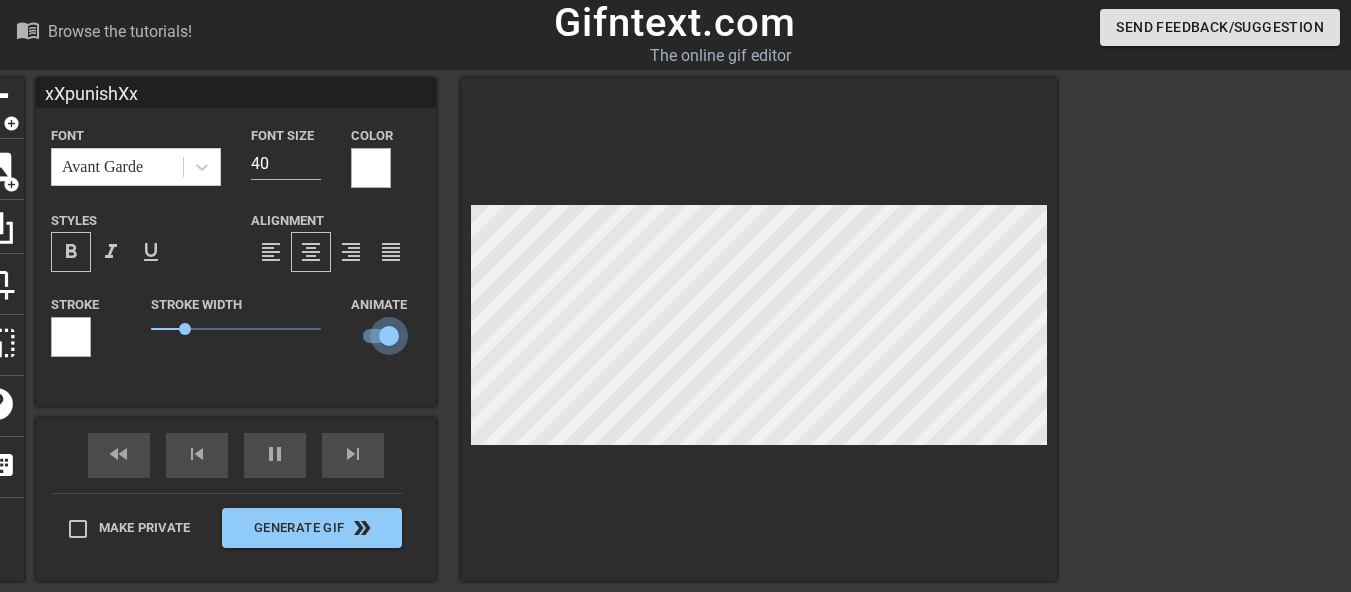 click at bounding box center (389, 336) 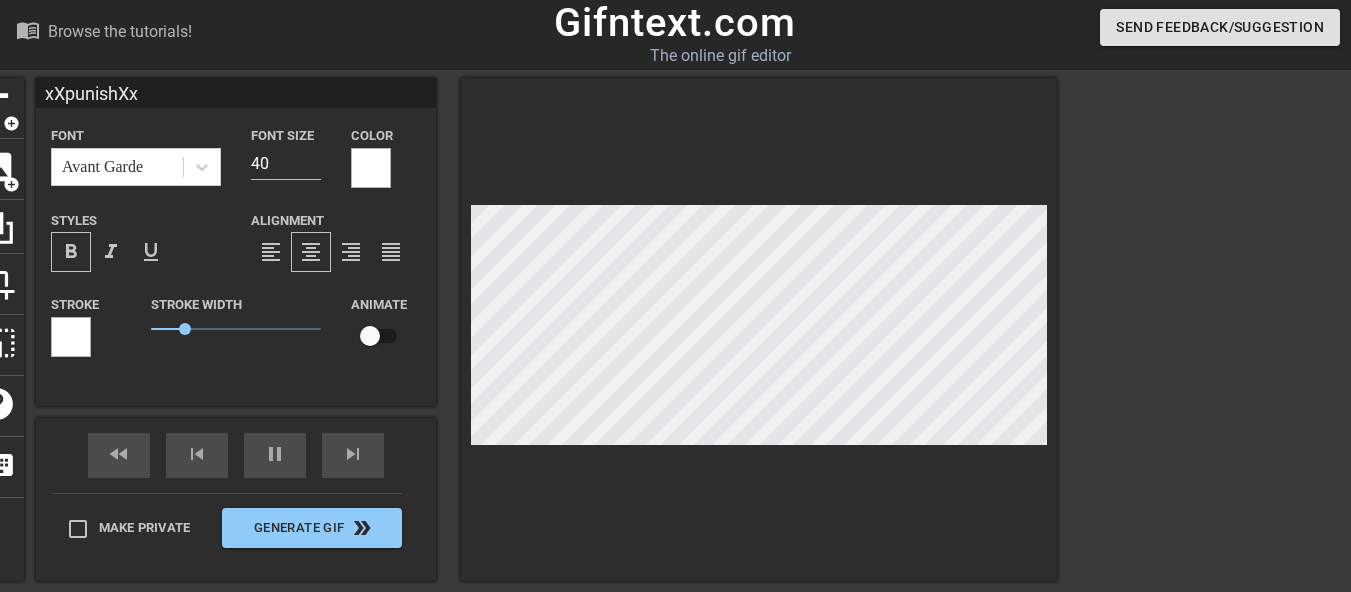 click at bounding box center (370, 336) 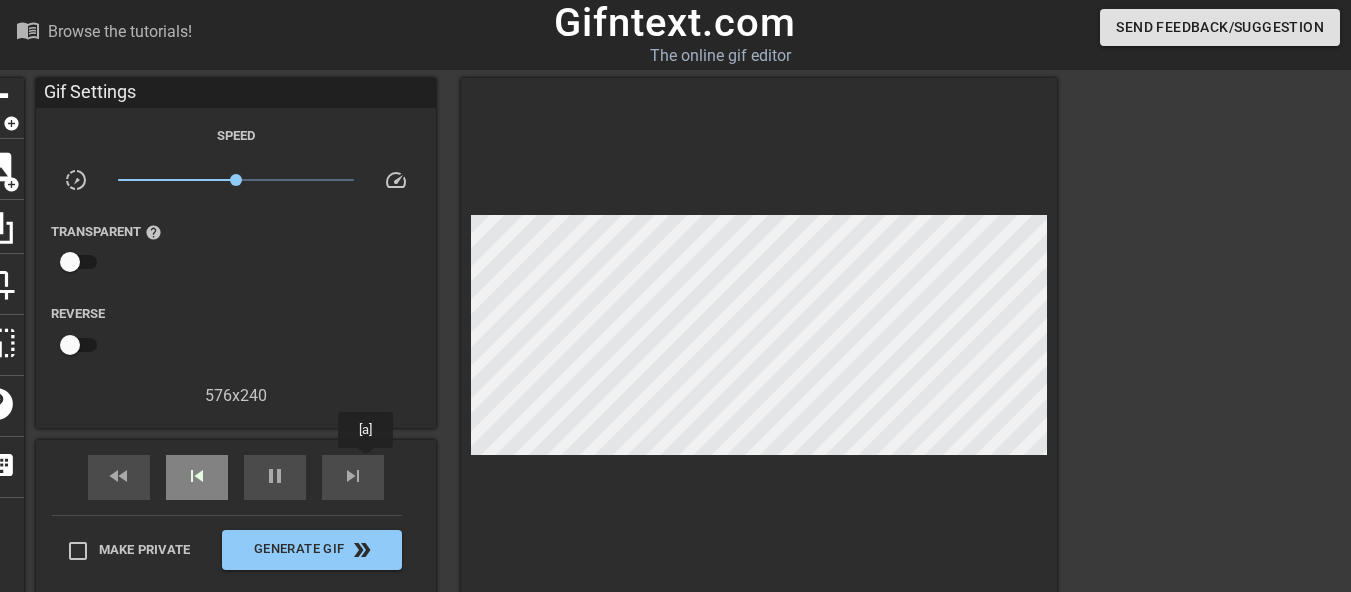click on "skip_previous" at bounding box center (197, 477) 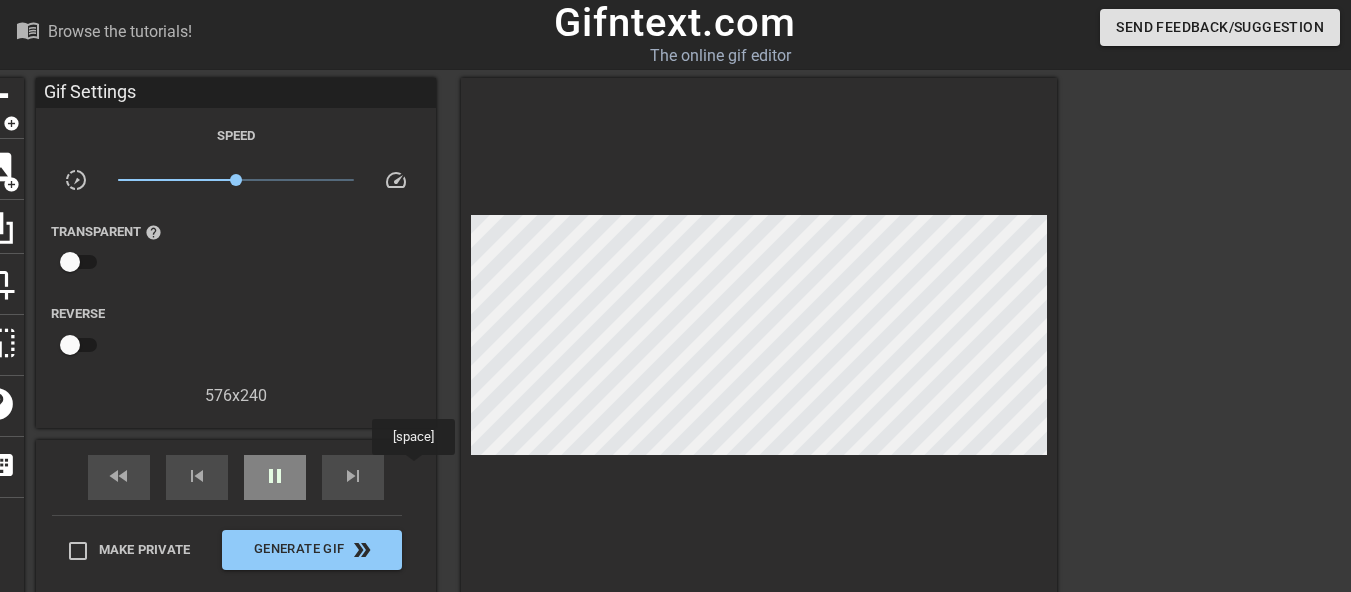 click on "pause" at bounding box center [275, 476] 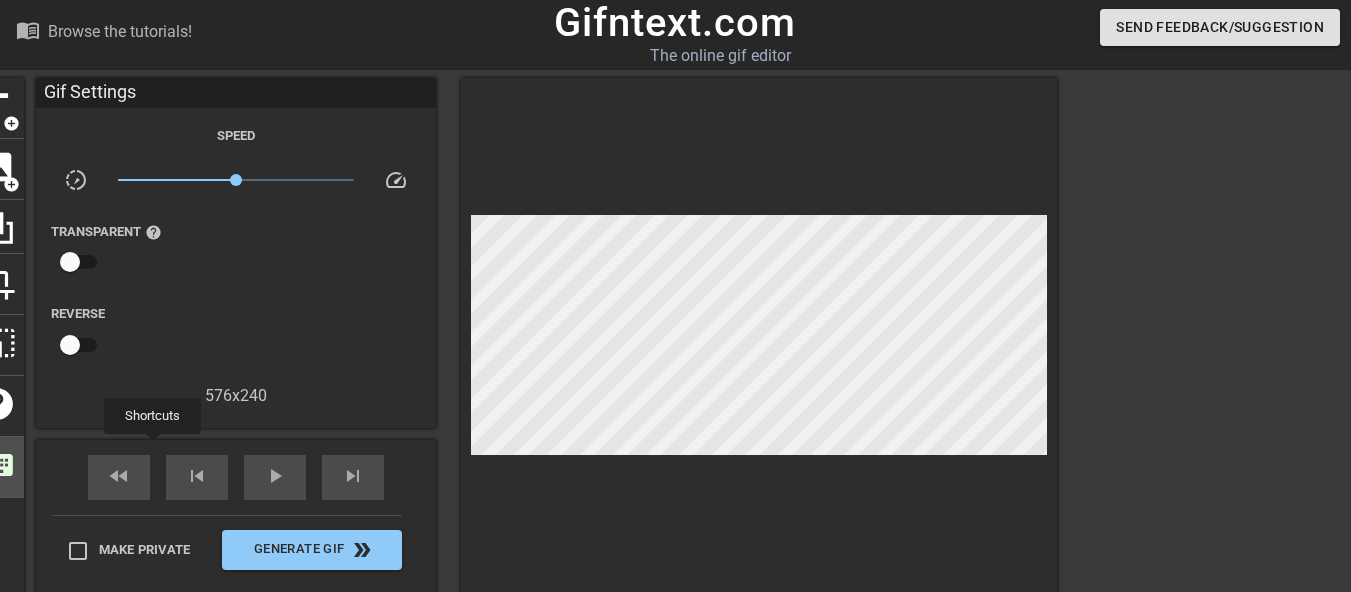 click on "keyboard" at bounding box center (-3, 465) 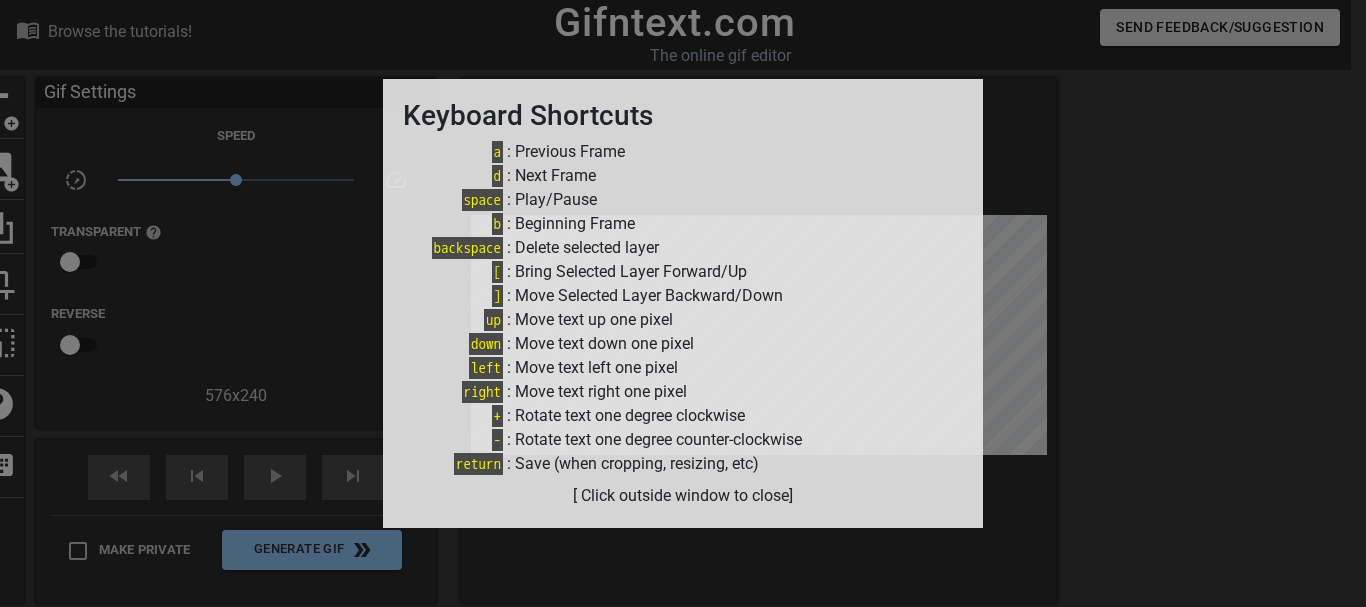 click at bounding box center (683, 303) 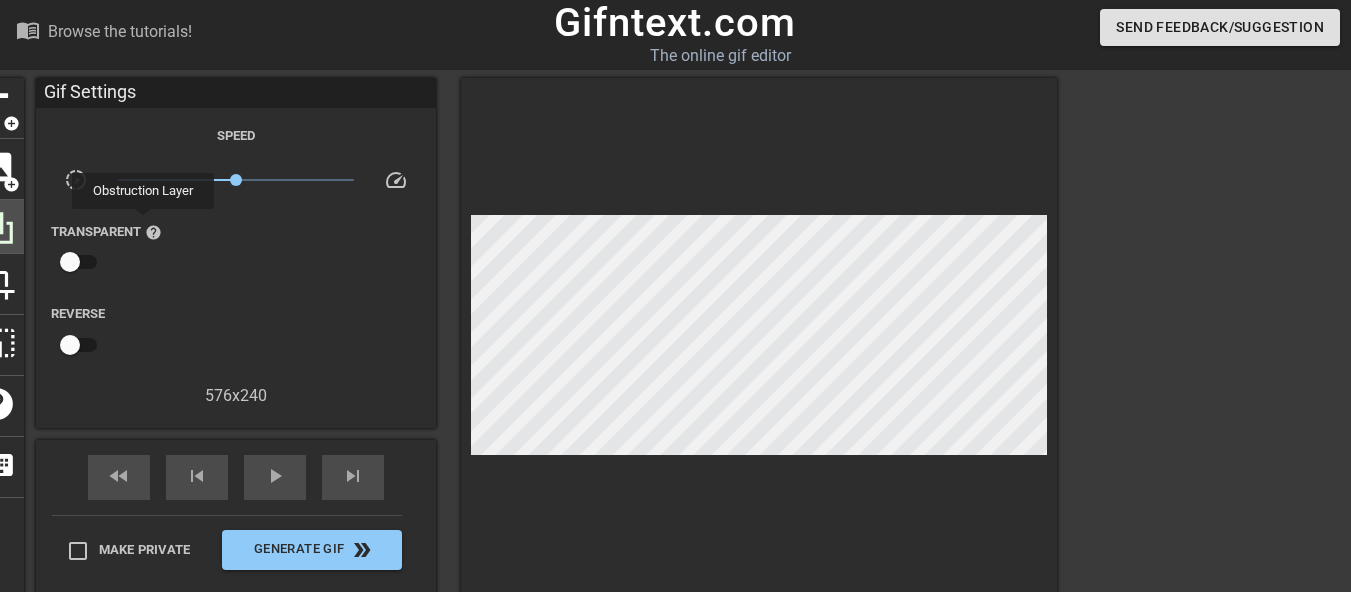 click 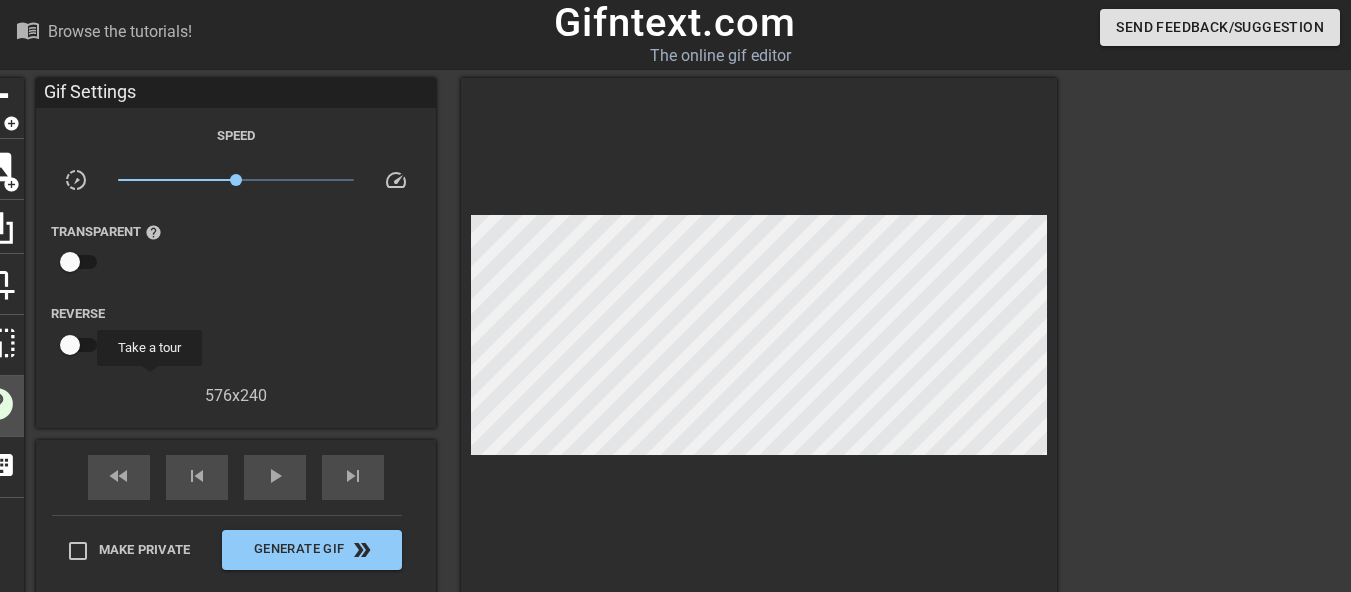 click on "help" at bounding box center [-3, 406] 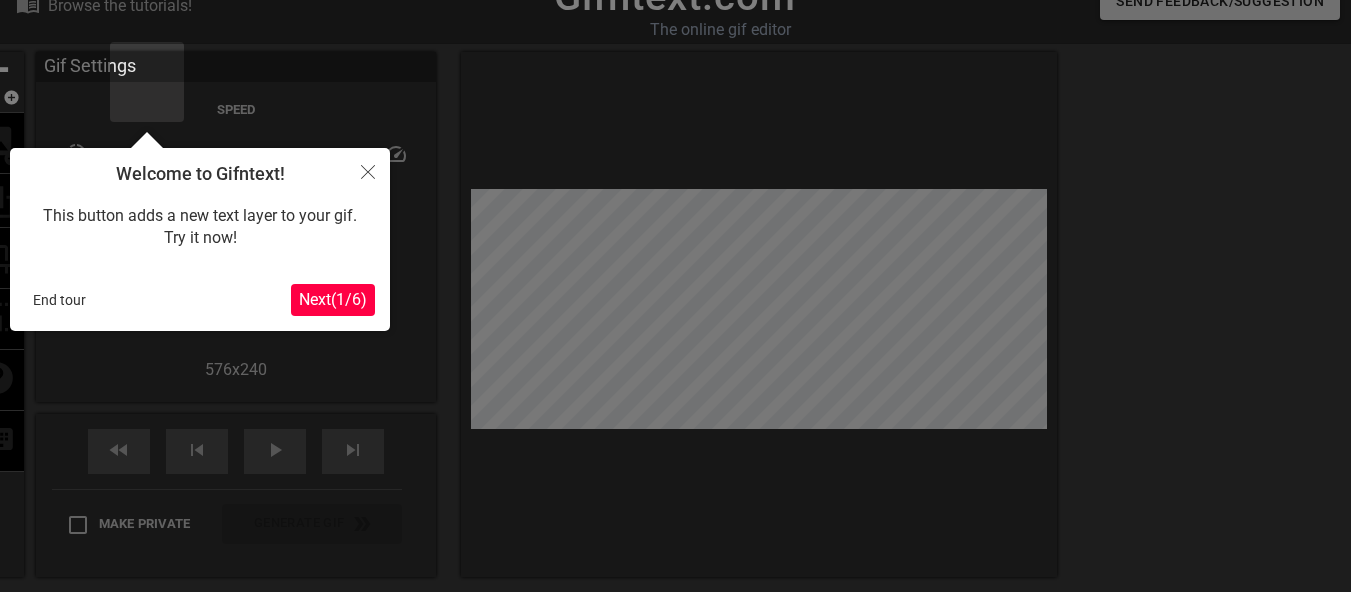 scroll, scrollTop: 49, scrollLeft: 0, axis: vertical 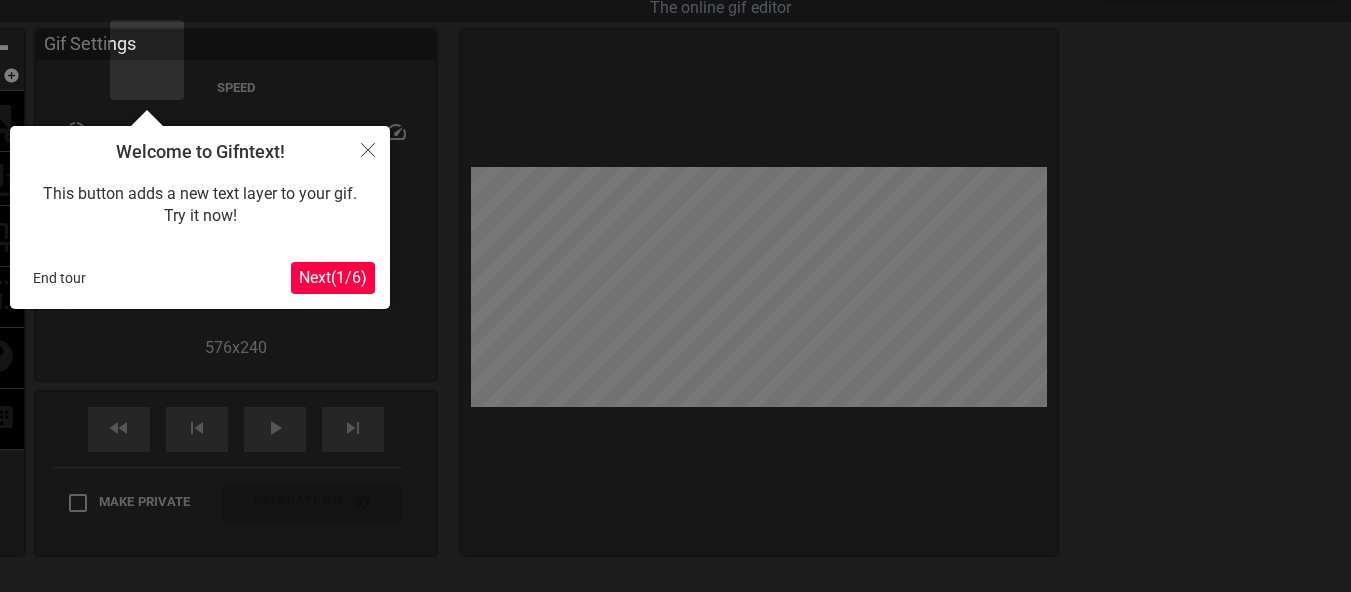 click on "Next  ( 1 / 6 )" at bounding box center [333, 277] 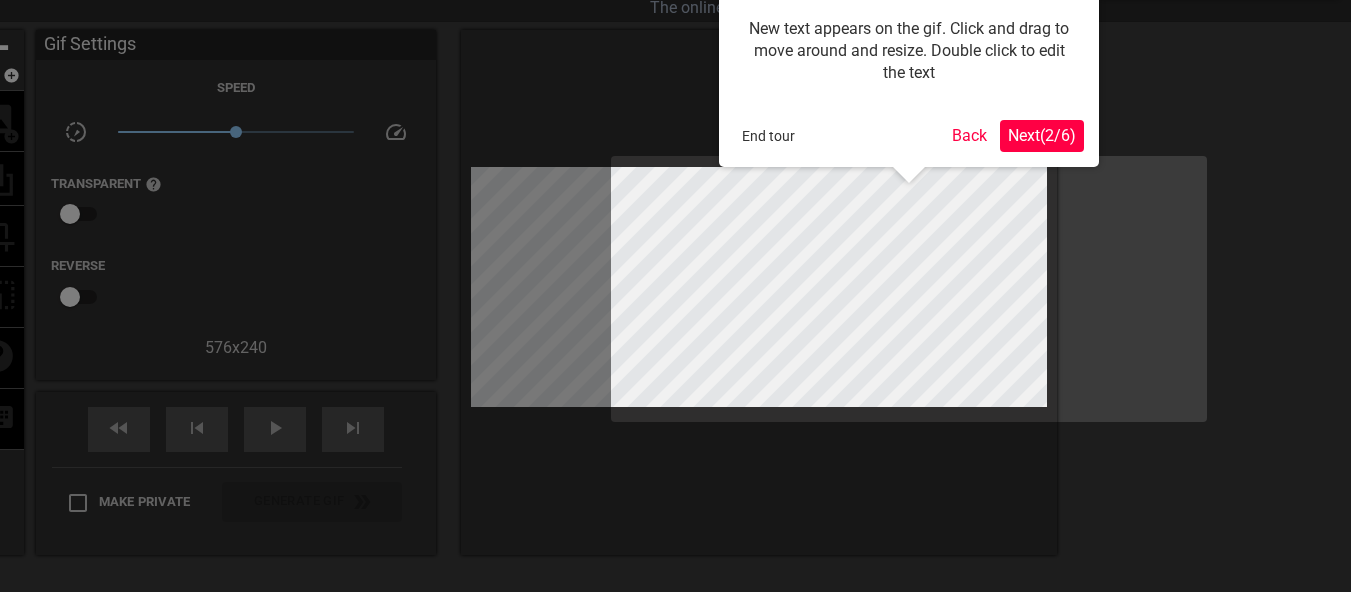 scroll, scrollTop: 0, scrollLeft: 0, axis: both 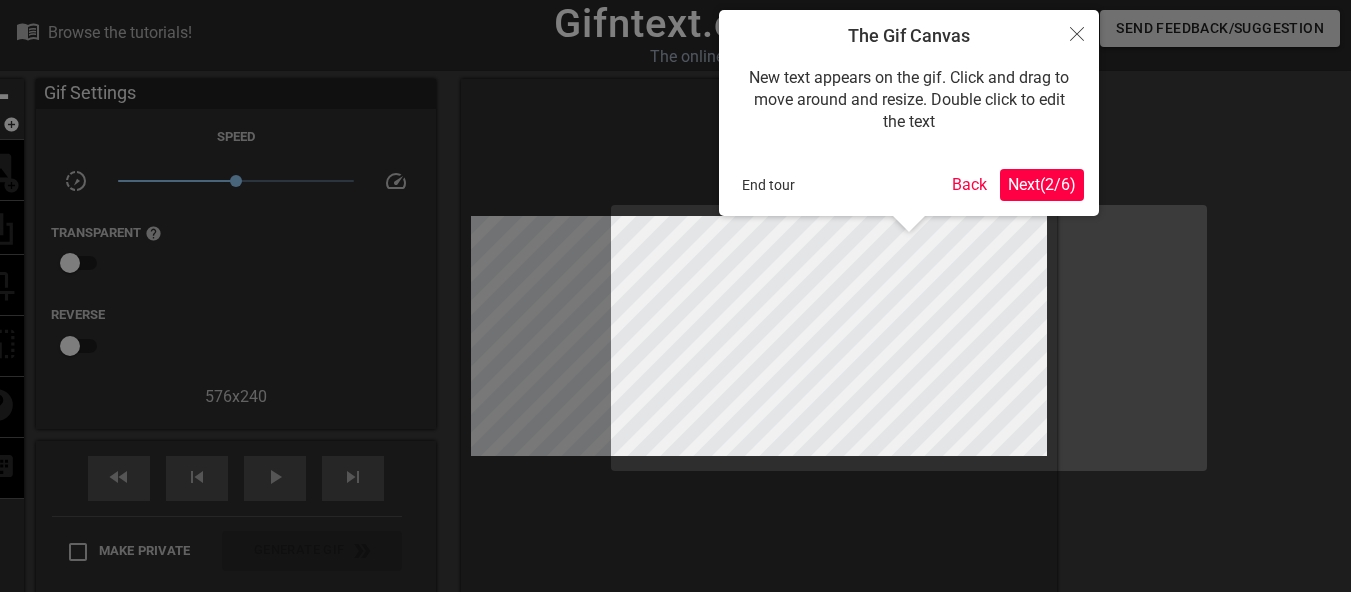 click on "Next  ( 2 / 6 )" at bounding box center [1042, 184] 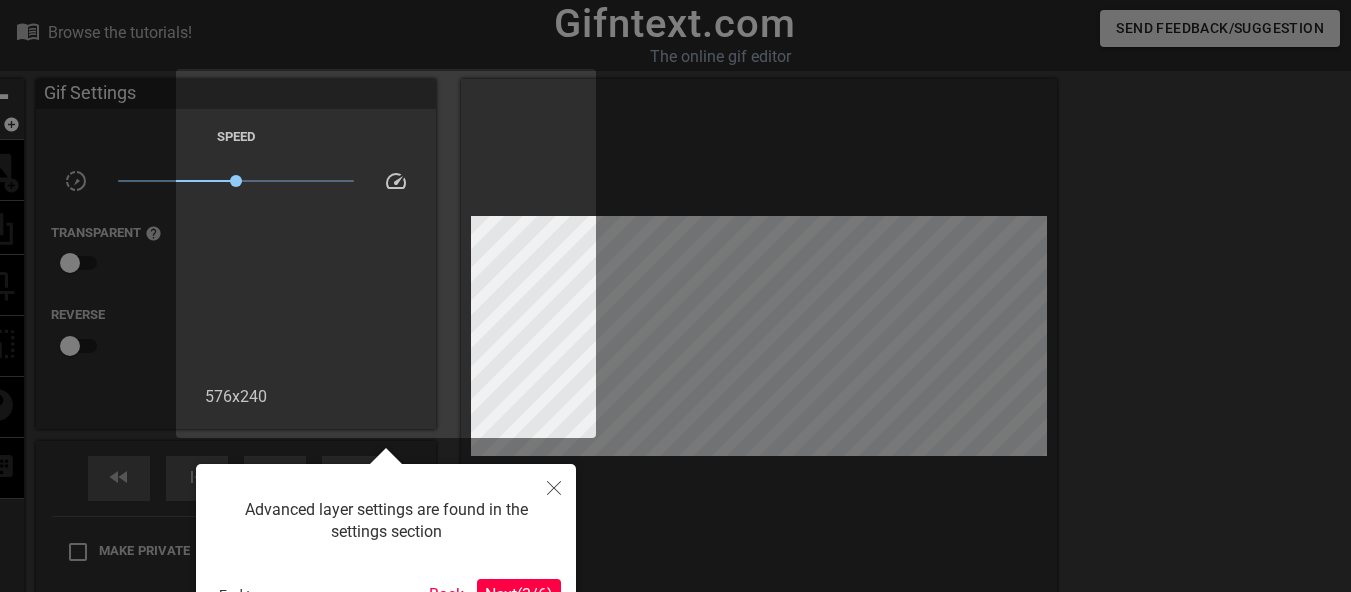 scroll, scrollTop: 49, scrollLeft: 0, axis: vertical 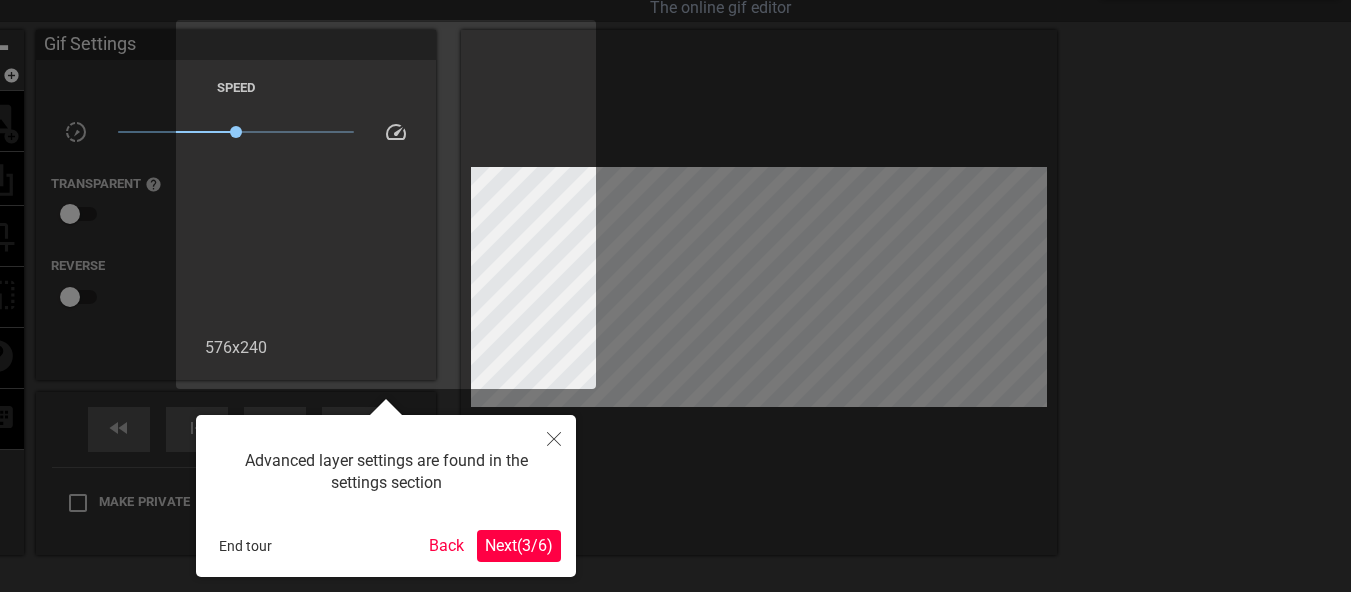 click at bounding box center (675, 335) 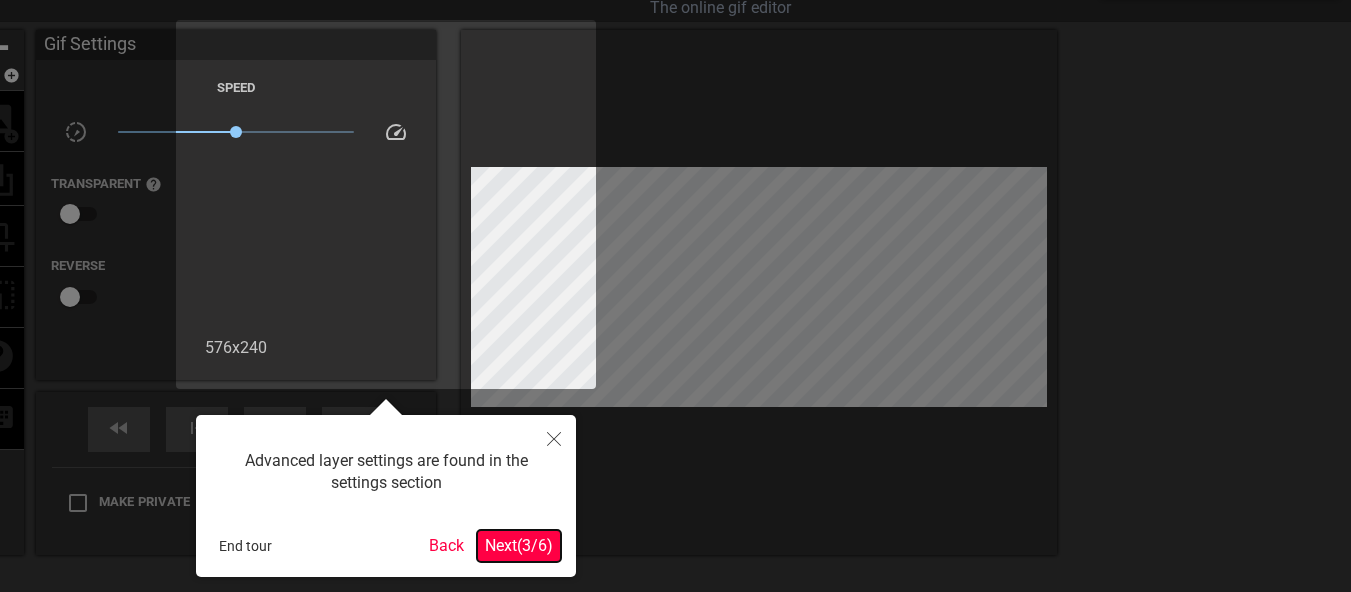 click on "Next  ( 3 / 6 )" at bounding box center [519, 545] 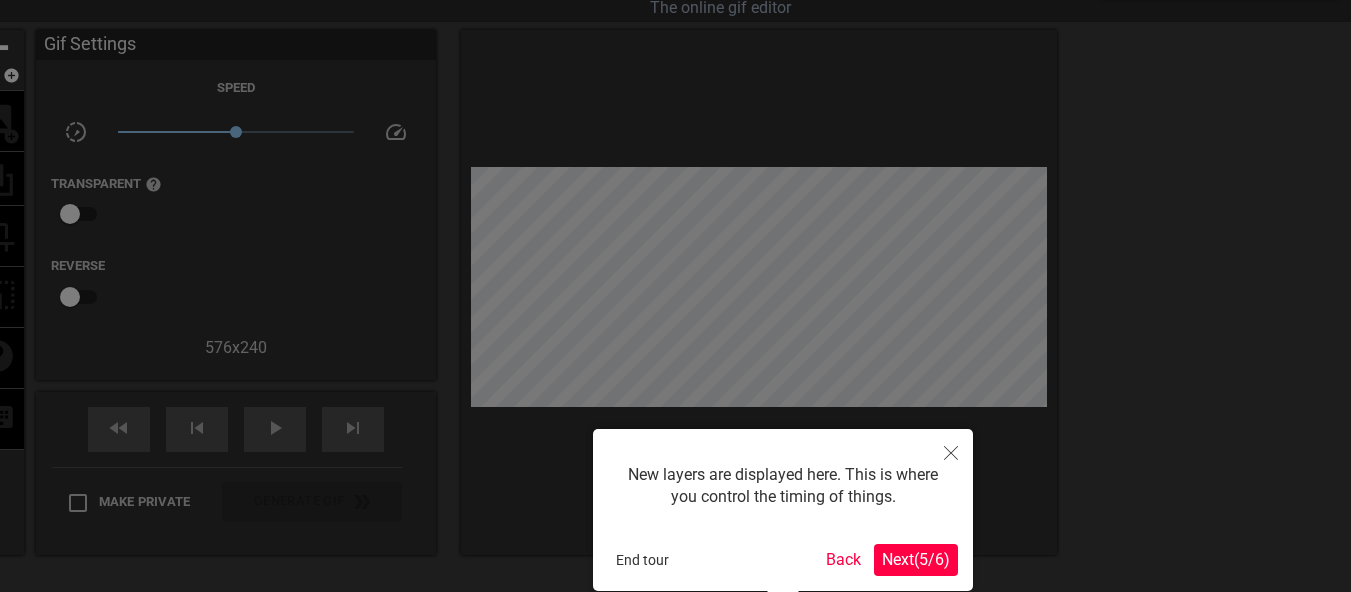 scroll, scrollTop: 192, scrollLeft: 0, axis: vertical 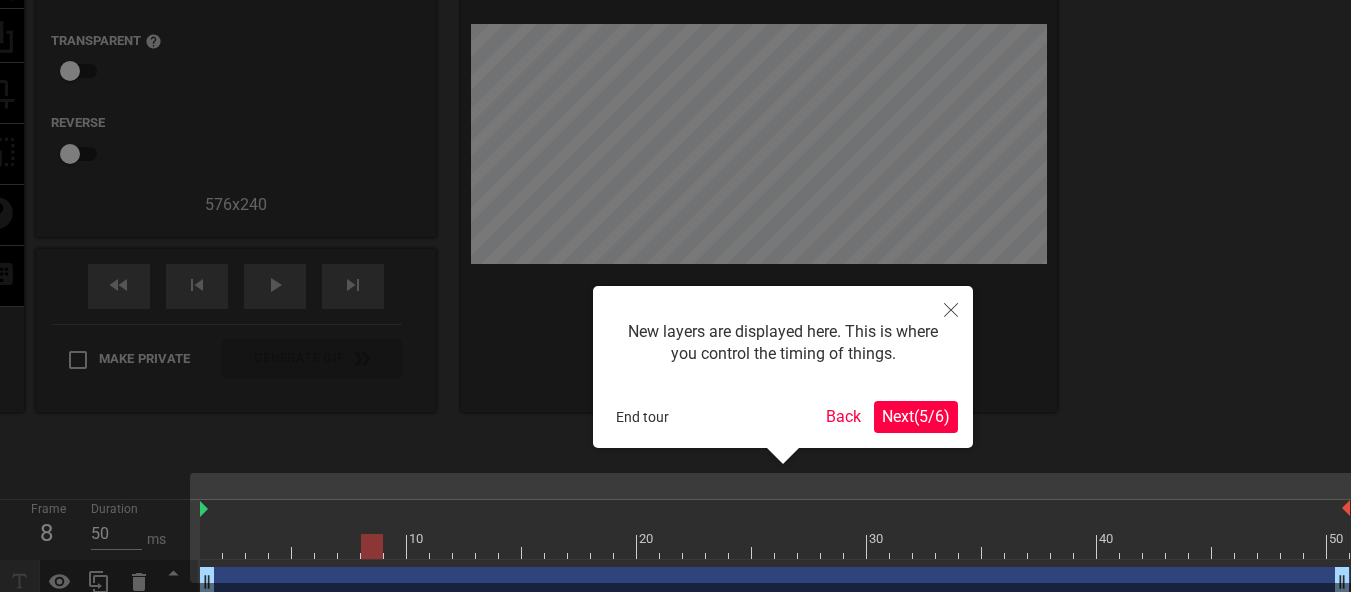 click on "Next  ( 5 / 6 )" at bounding box center [916, 416] 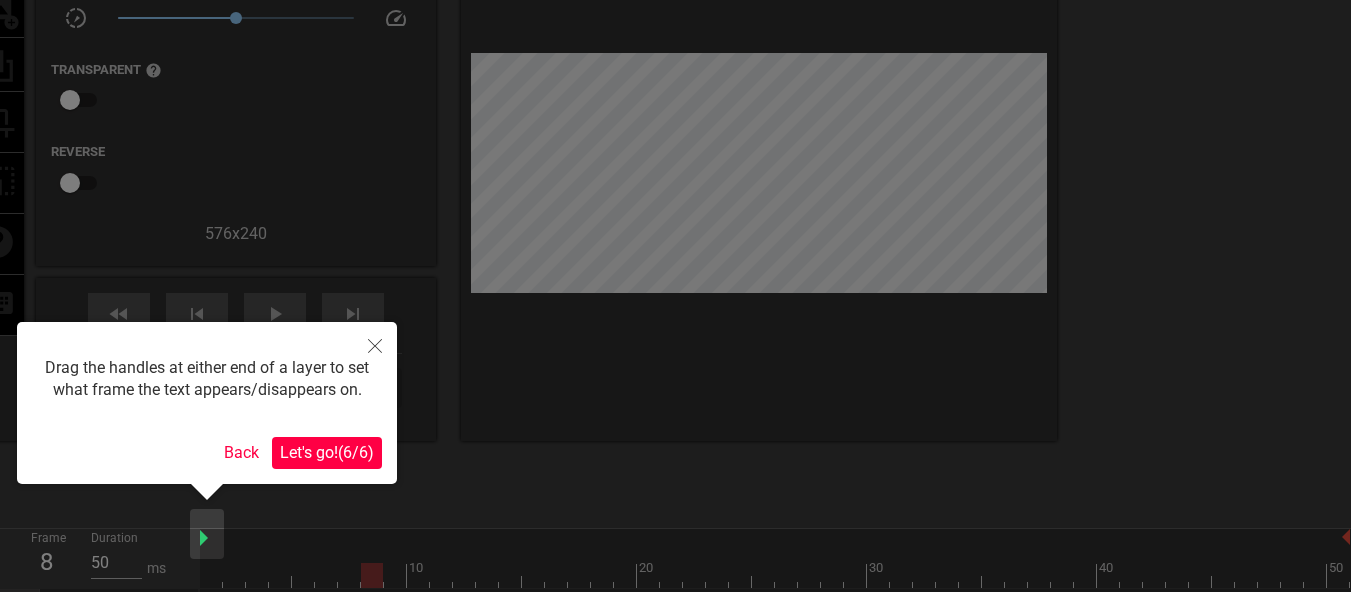scroll, scrollTop: 177, scrollLeft: 0, axis: vertical 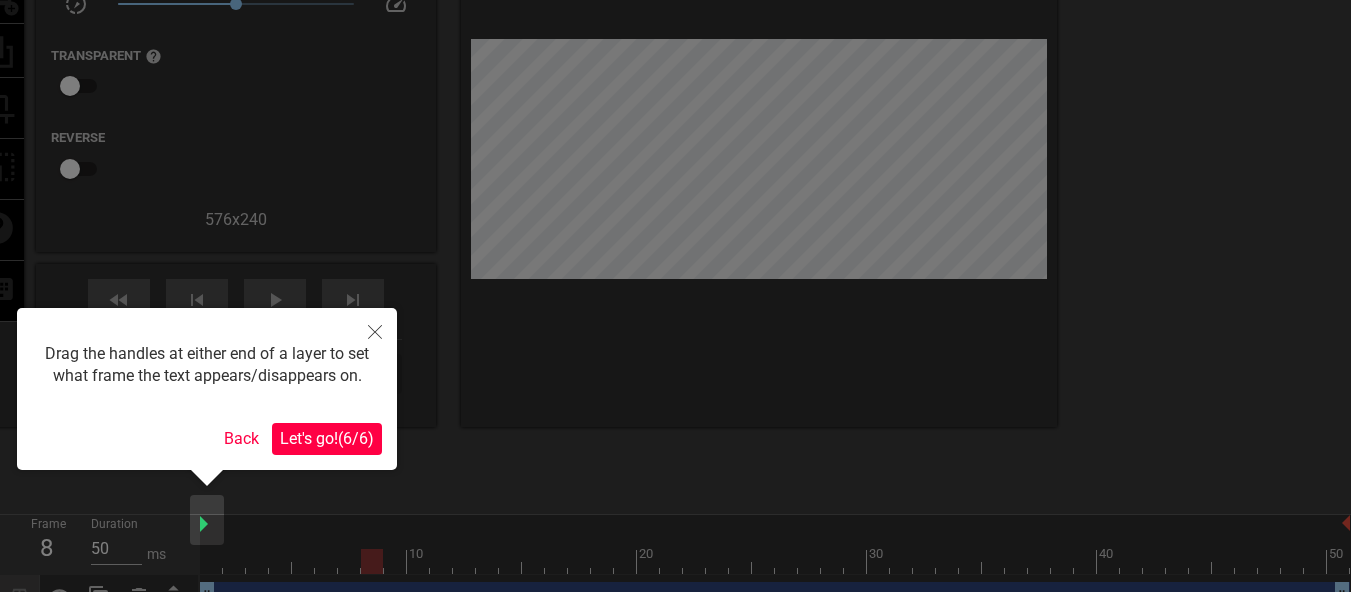click on "Let's go!  ( 6 / 6 )" at bounding box center [327, 438] 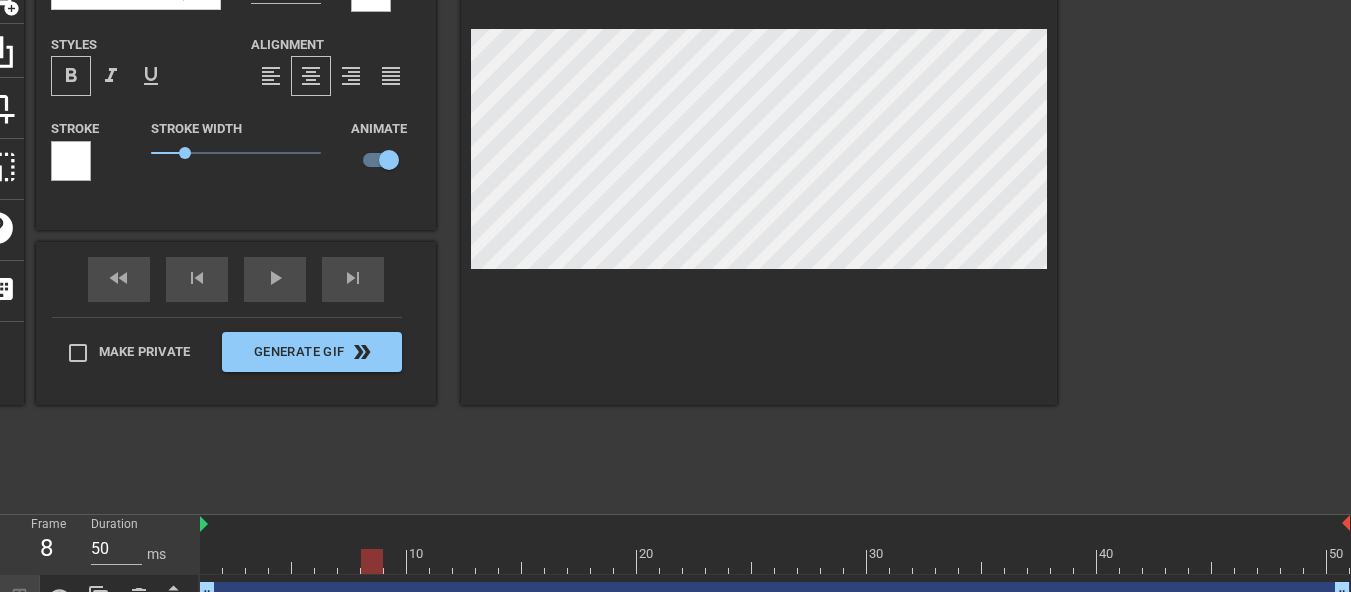 scroll, scrollTop: 157, scrollLeft: 0, axis: vertical 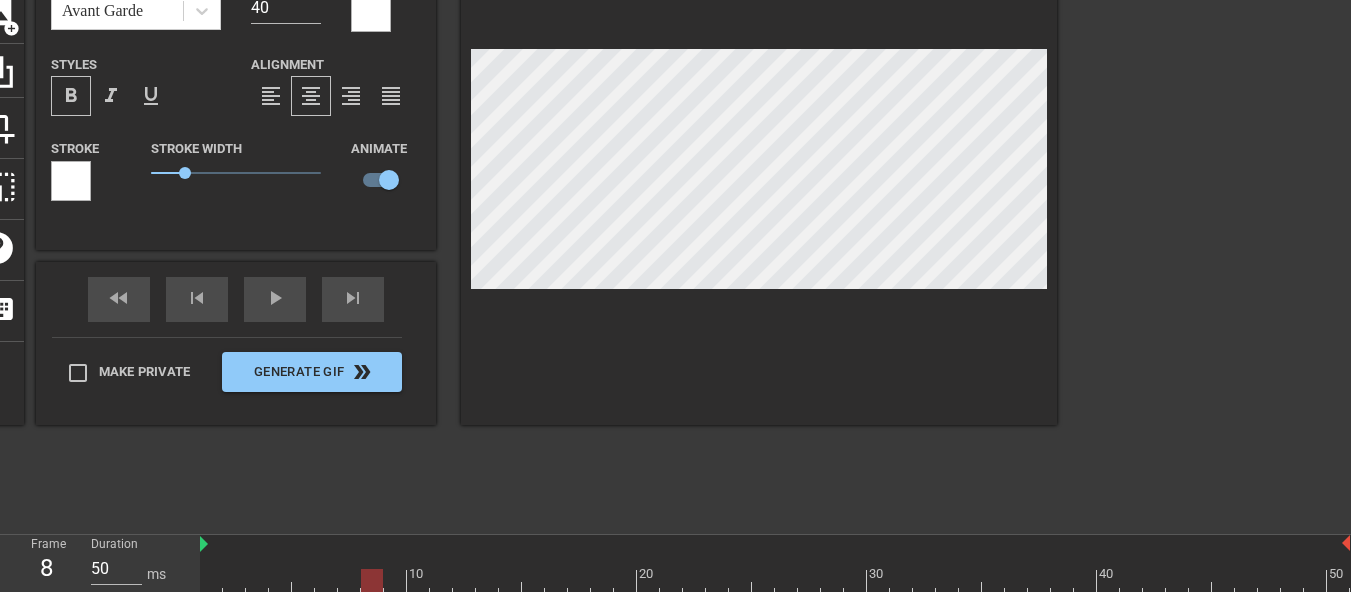 click 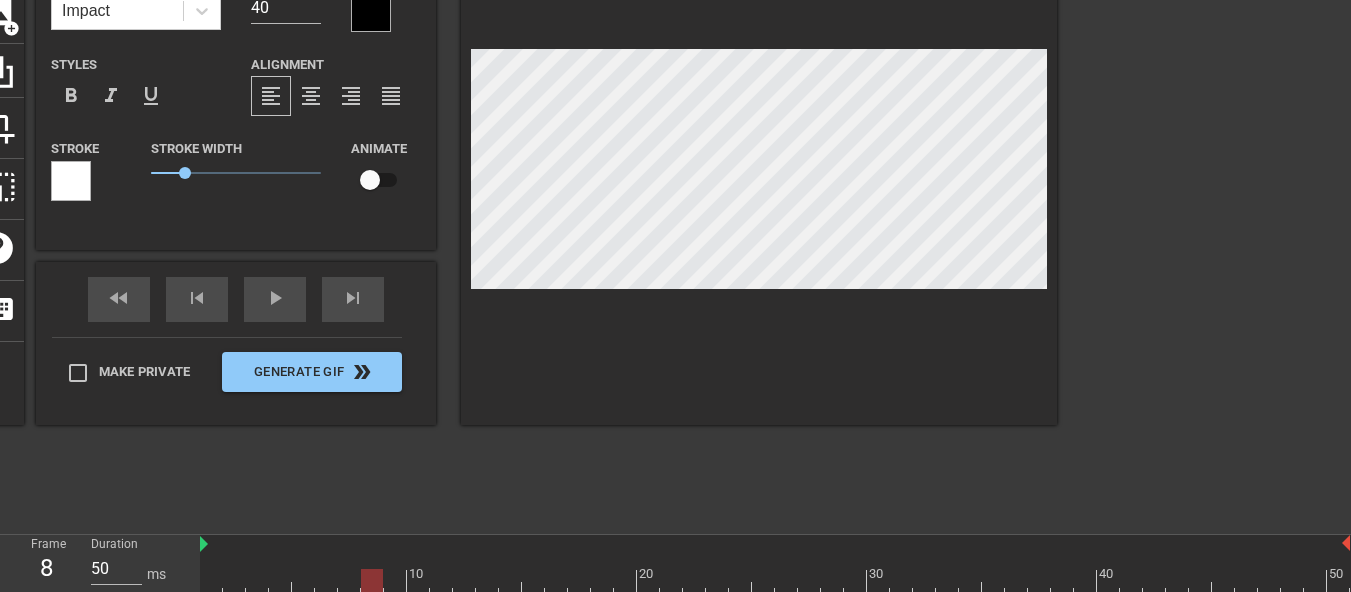 click on "drag_handle drag_handle" at bounding box center (775, 662) 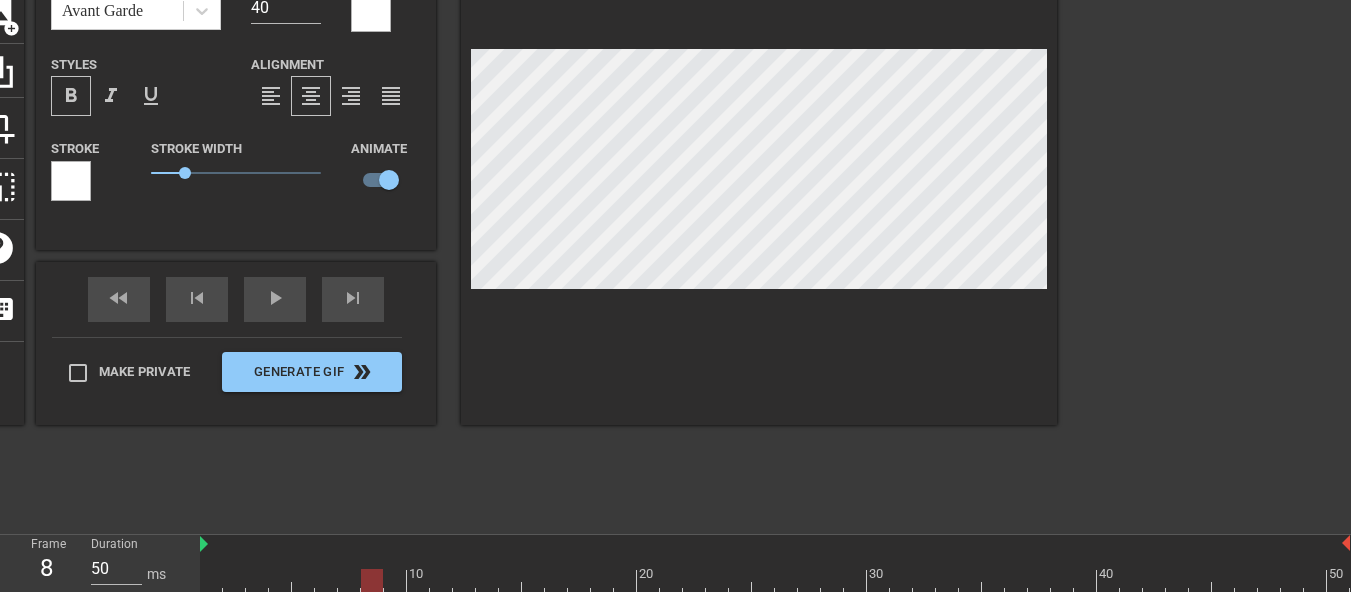 click on "xXpunishXx drag_handle drag_handle" at bounding box center (775, 662) 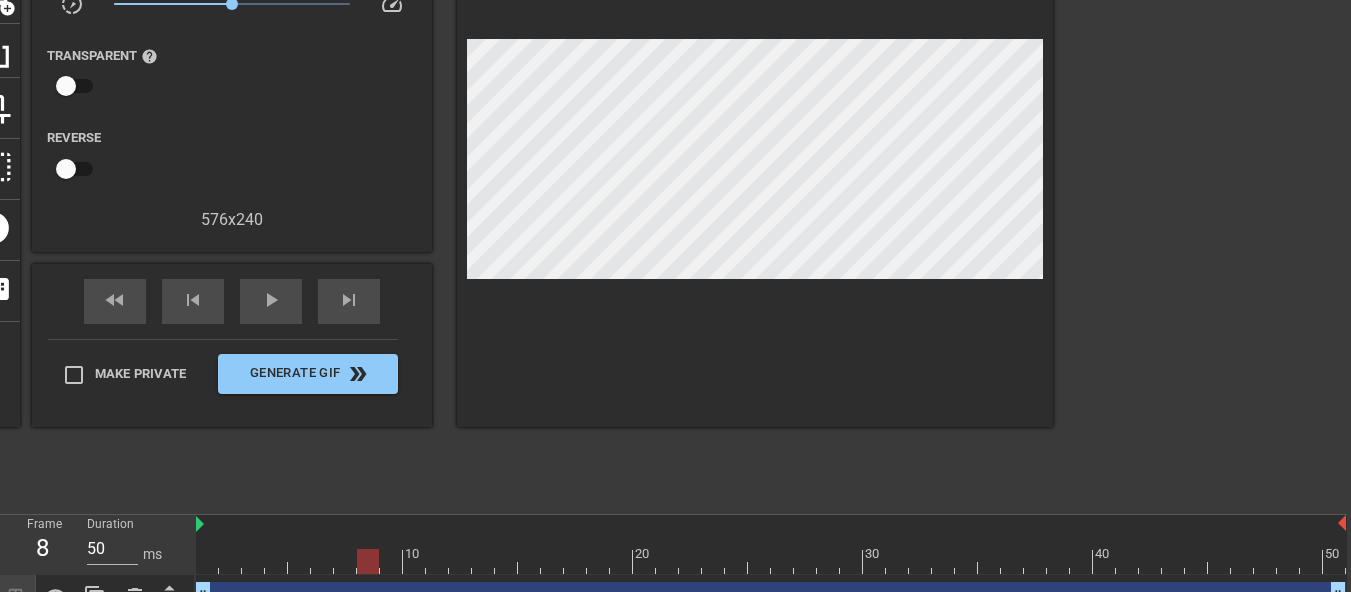 scroll, scrollTop: 177, scrollLeft: 15, axis: both 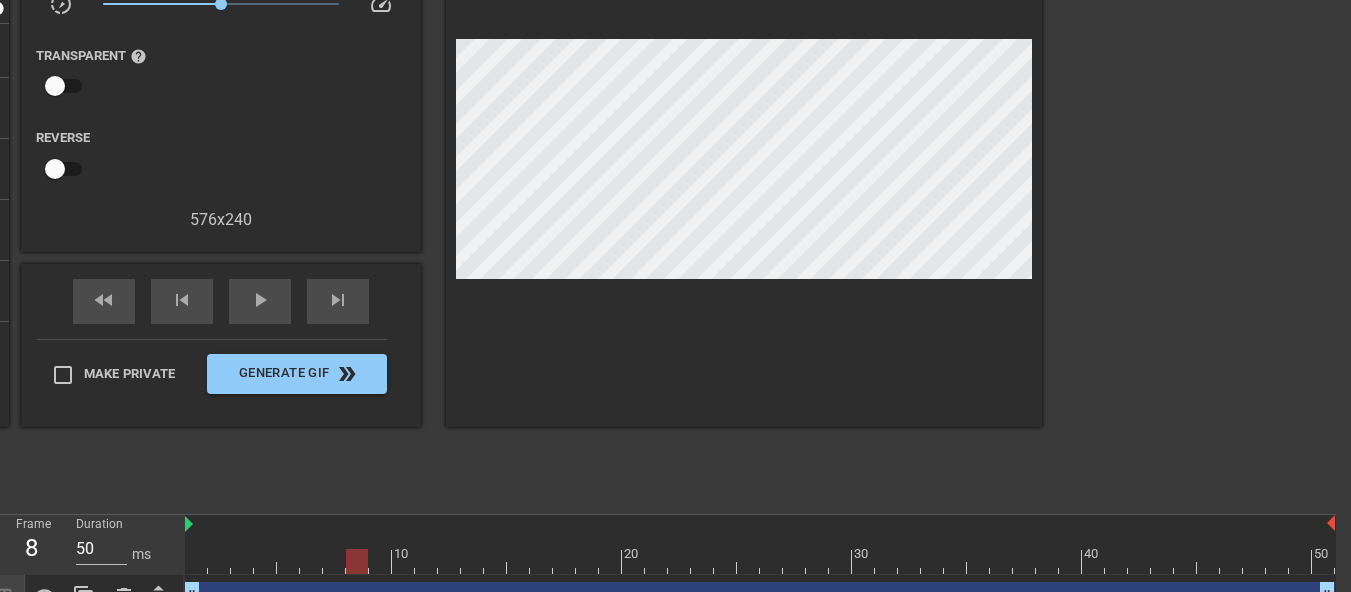click at bounding box center [357, 561] 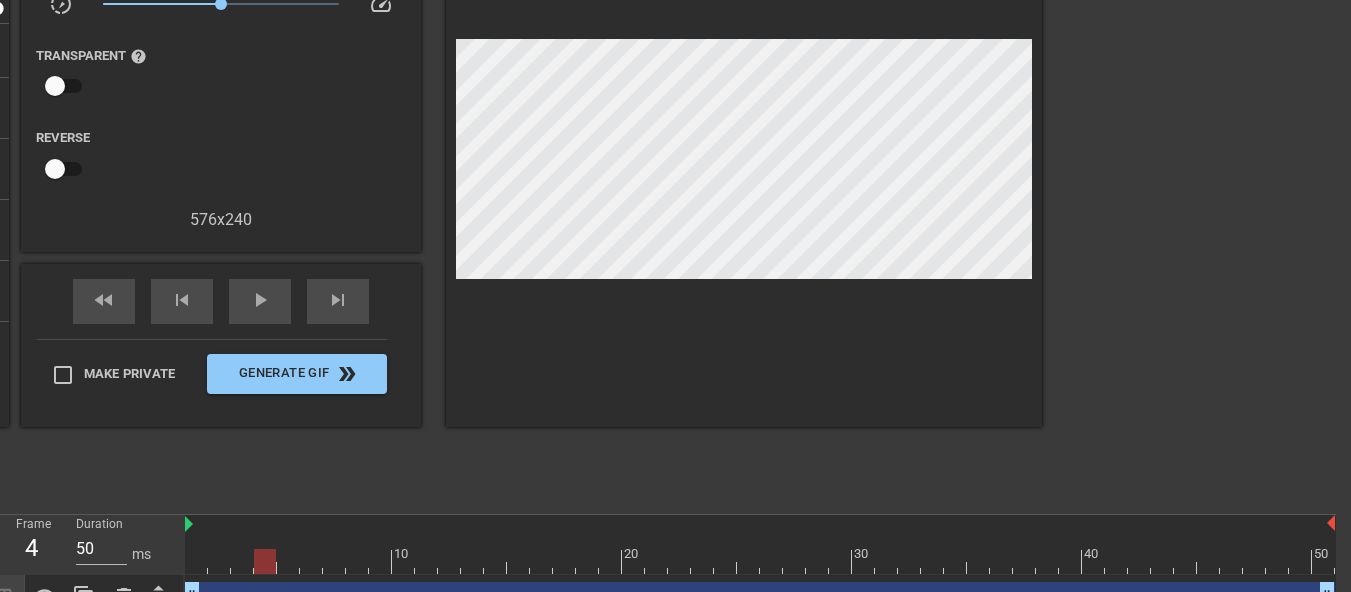 drag, startPoint x: 355, startPoint y: 482, endPoint x: 274, endPoint y: 491, distance: 81.49847 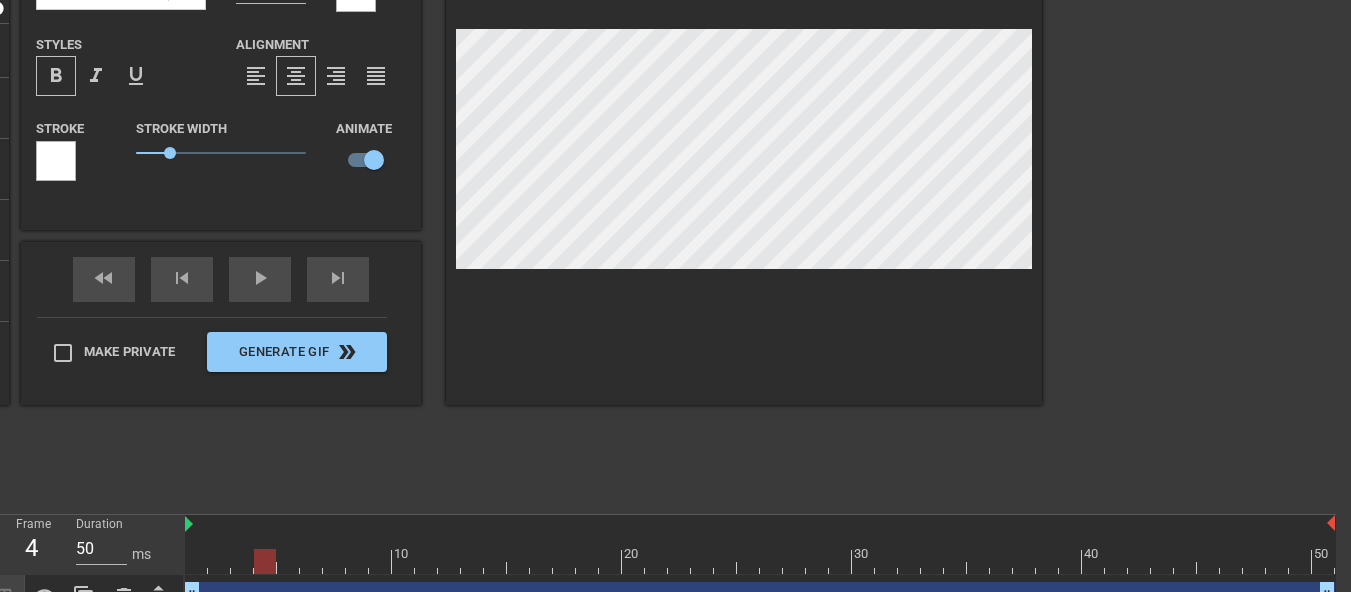 scroll, scrollTop: 157, scrollLeft: 15, axis: both 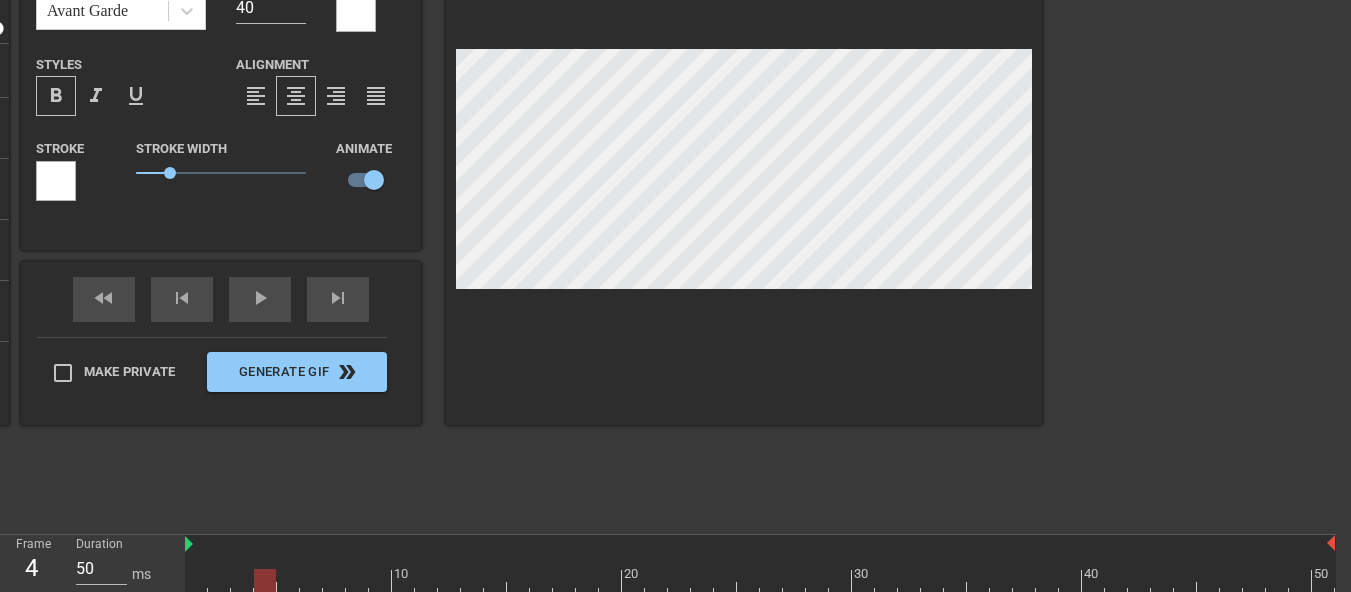 click on "xXpunishXx drag_handle drag_handle" at bounding box center [760, 662] 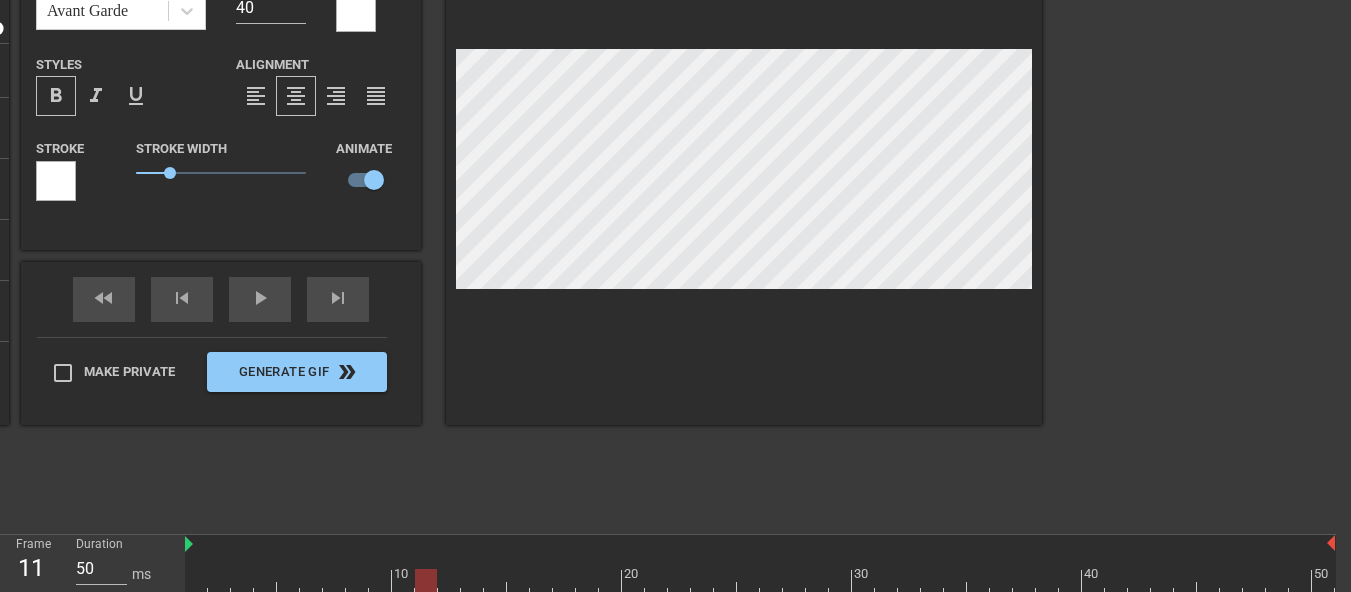 drag, startPoint x: 193, startPoint y: 568, endPoint x: 429, endPoint y: 562, distance: 236.07626 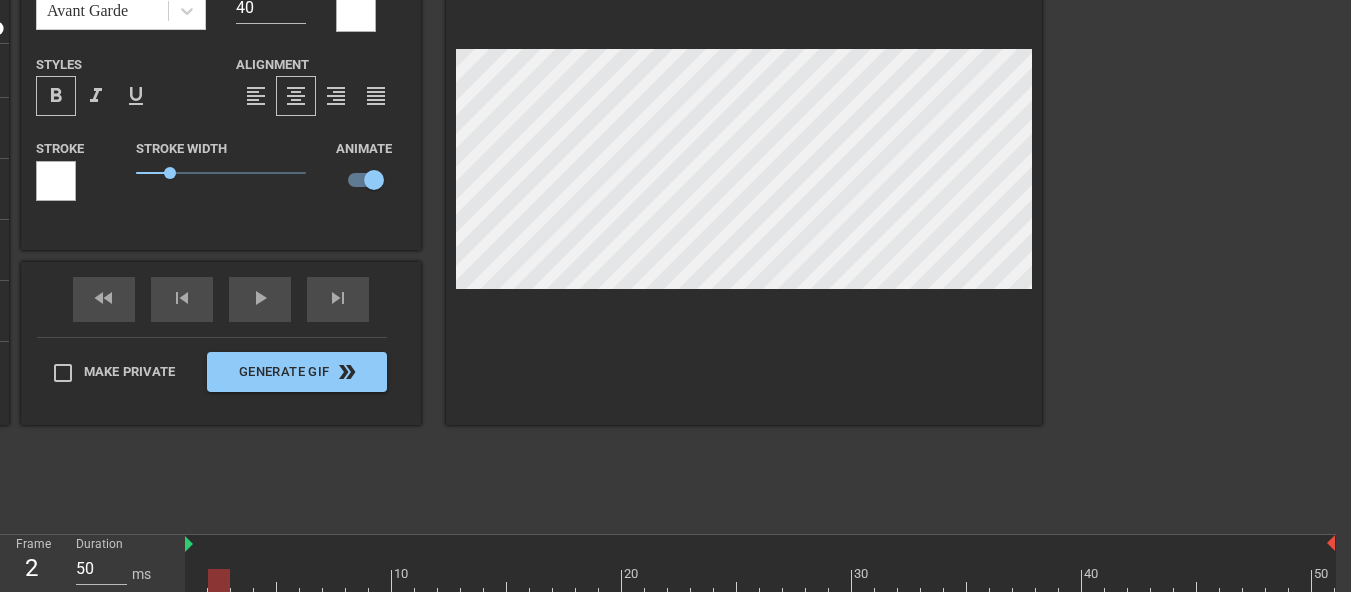 drag, startPoint x: 422, startPoint y: 479, endPoint x: 210, endPoint y: 483, distance: 212.03773 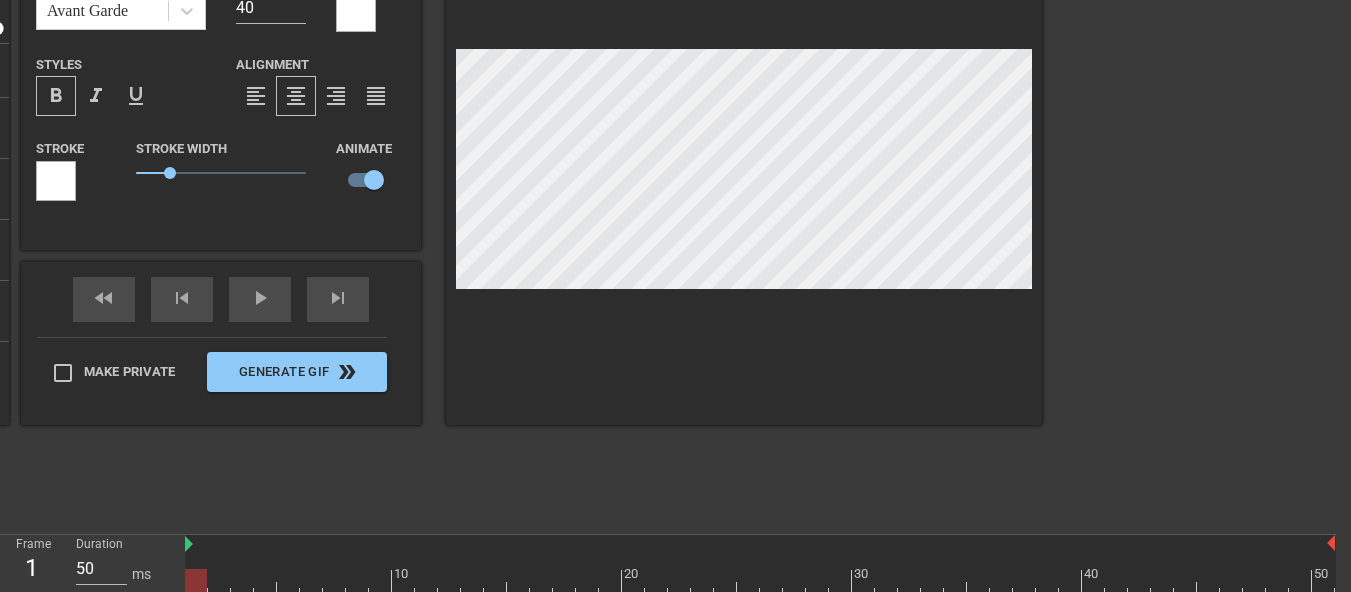 drag, startPoint x: 216, startPoint y: 486, endPoint x: 191, endPoint y: 484, distance: 25.079872 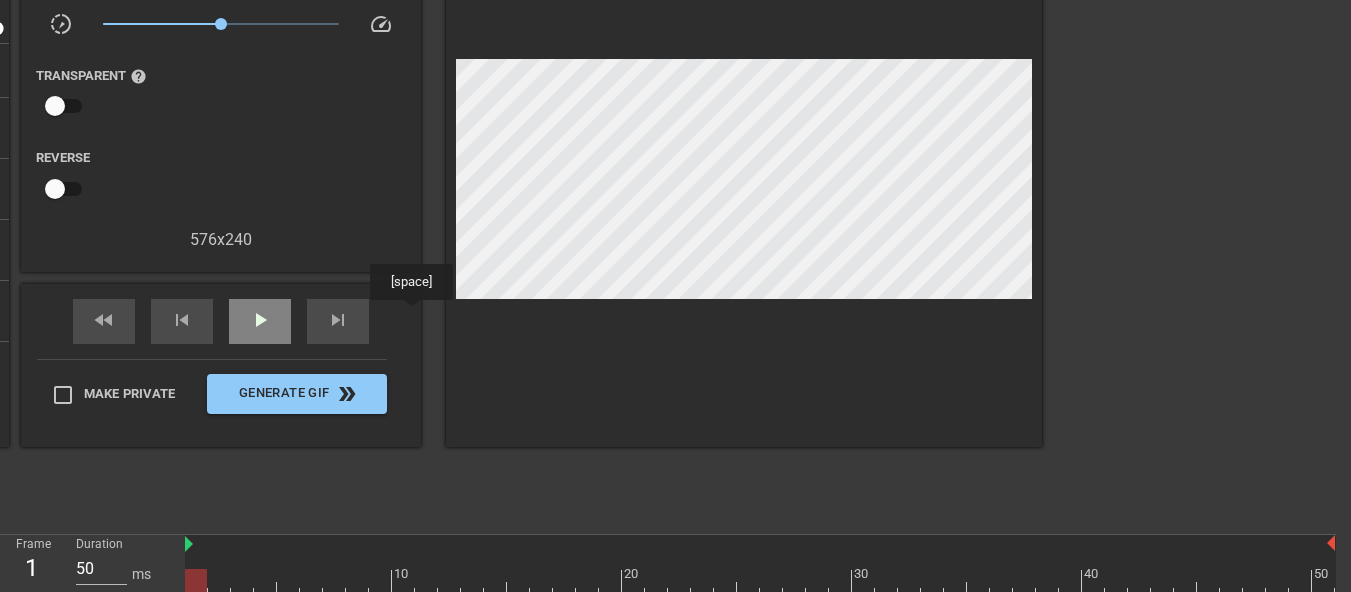 click on "play_arrow" at bounding box center [260, 321] 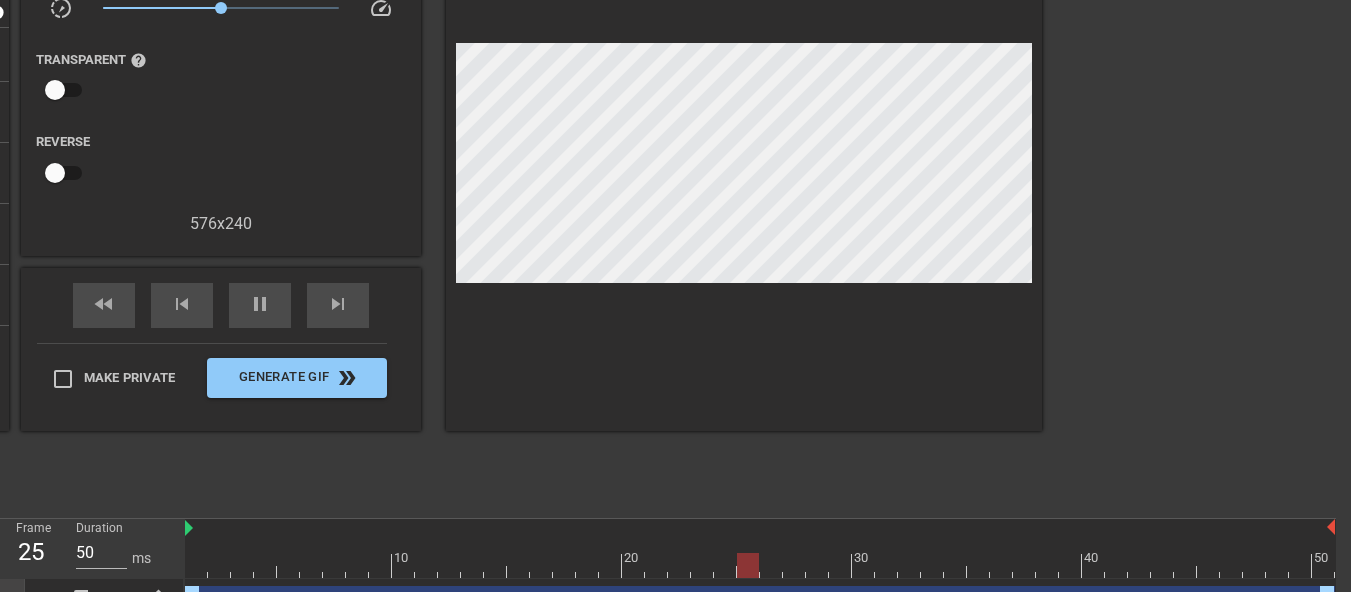 scroll, scrollTop: 177, scrollLeft: 15, axis: both 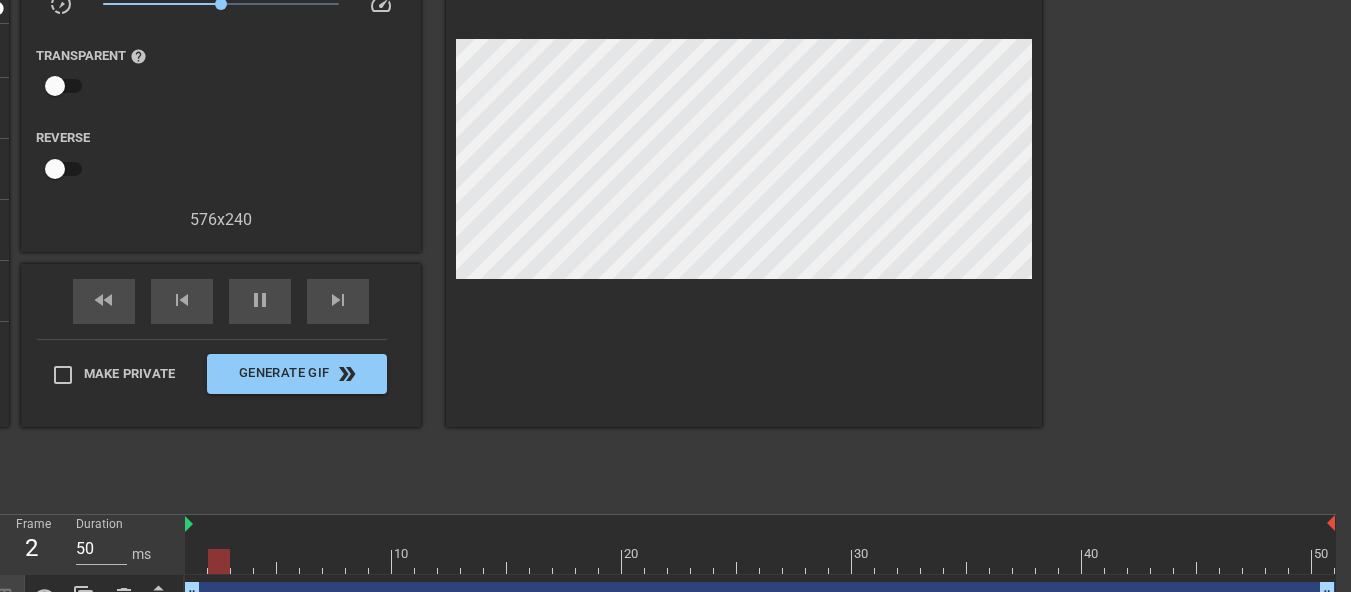 drag, startPoint x: 421, startPoint y: 565, endPoint x: 198, endPoint y: 554, distance: 223.27113 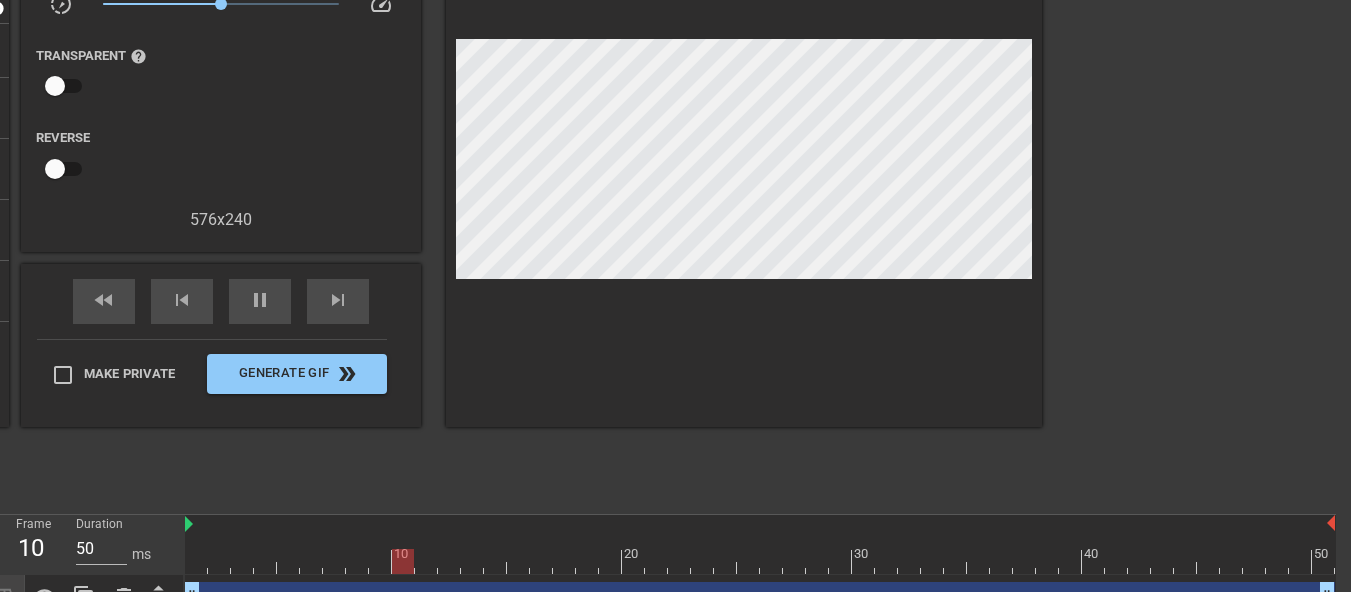 drag, startPoint x: 1322, startPoint y: 566, endPoint x: 283, endPoint y: 546, distance: 1039.1925 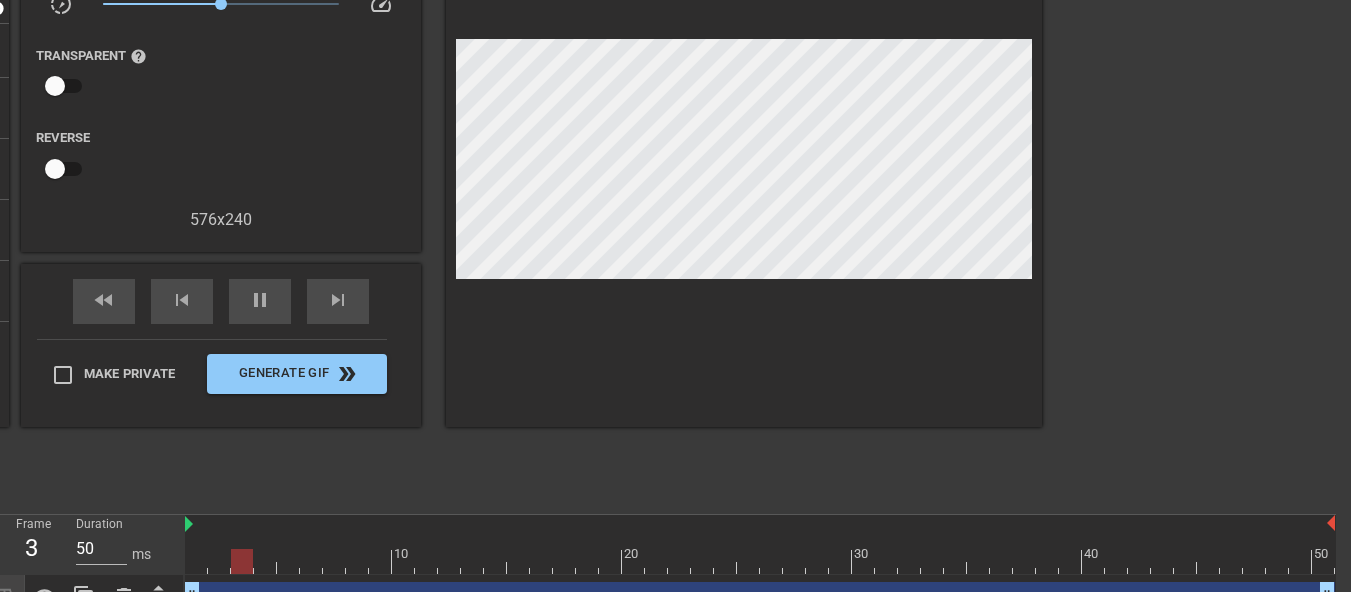 drag, startPoint x: 222, startPoint y: 562, endPoint x: 205, endPoint y: 564, distance: 17.117243 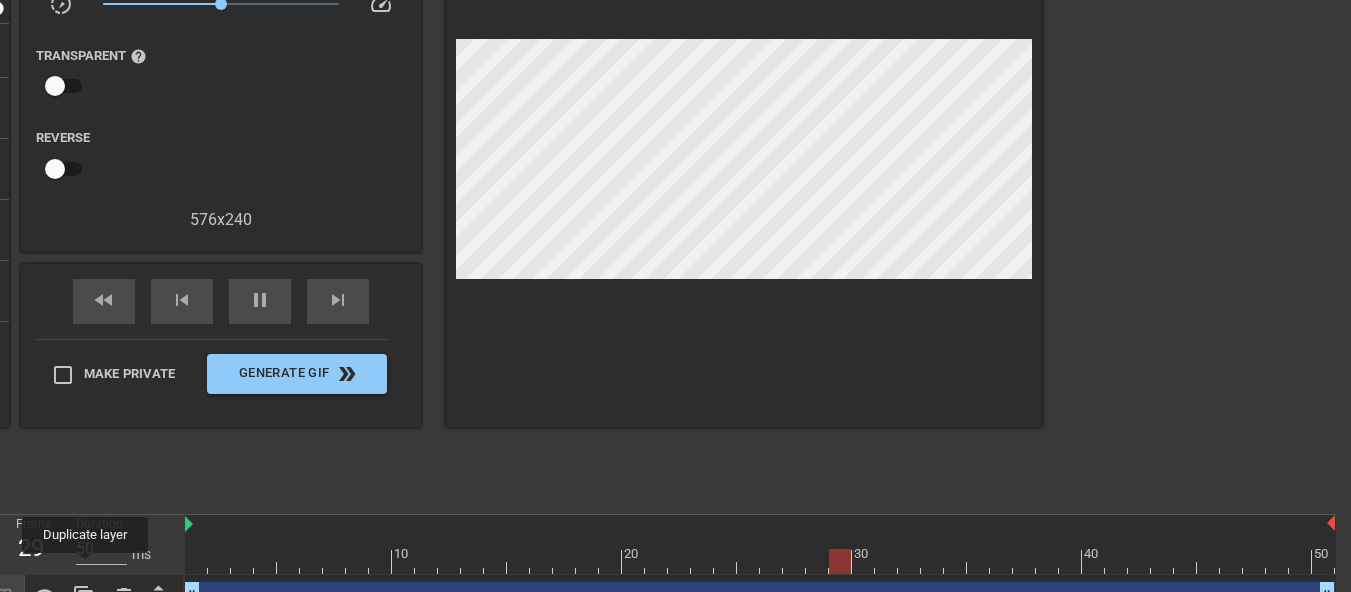 click 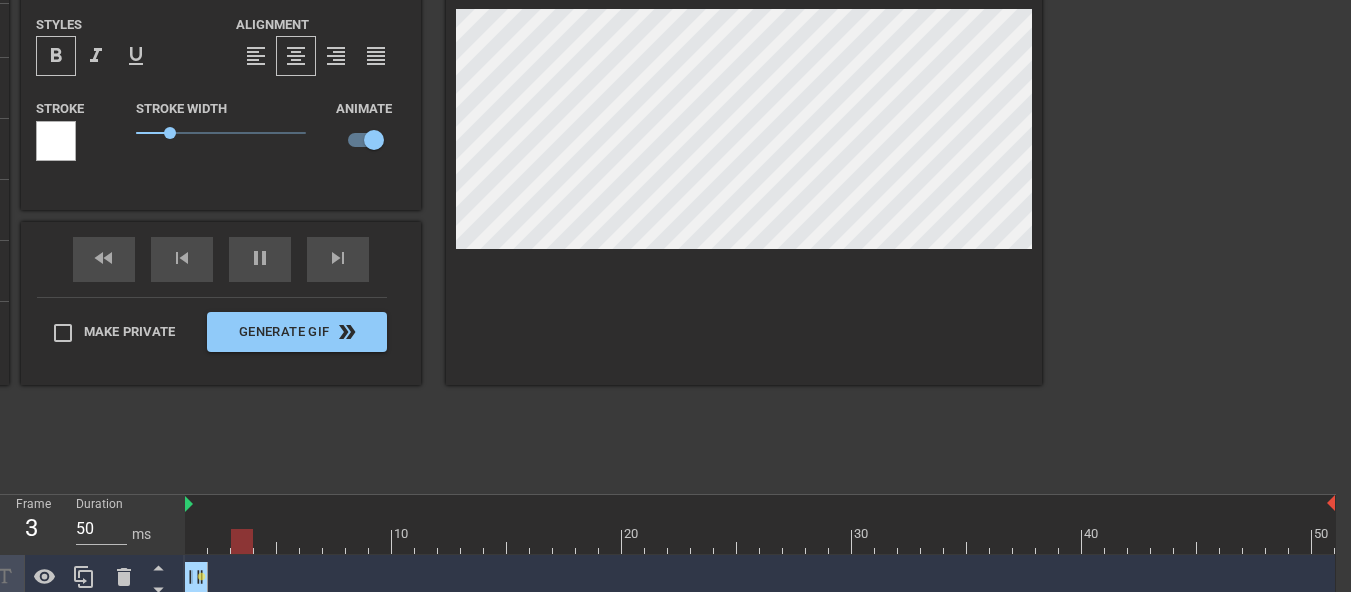 scroll, scrollTop: 202, scrollLeft: 15, axis: both 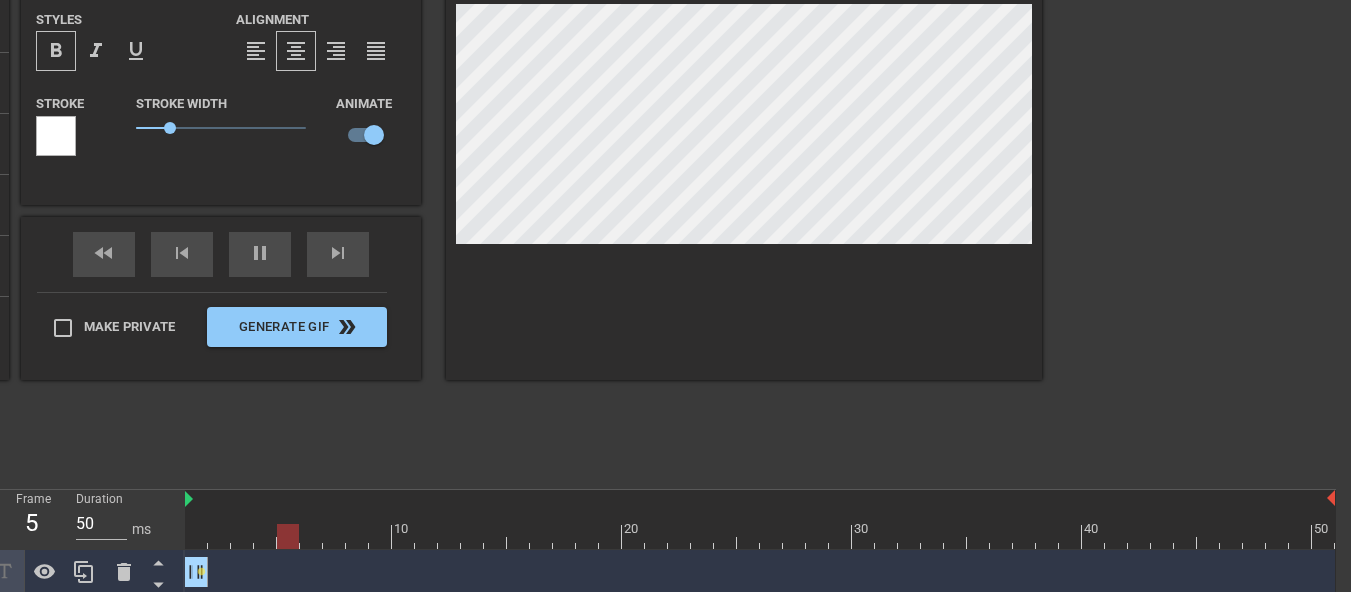 click on "xXpunishXx drag_handle drag_handle lens" at bounding box center (760, 662) 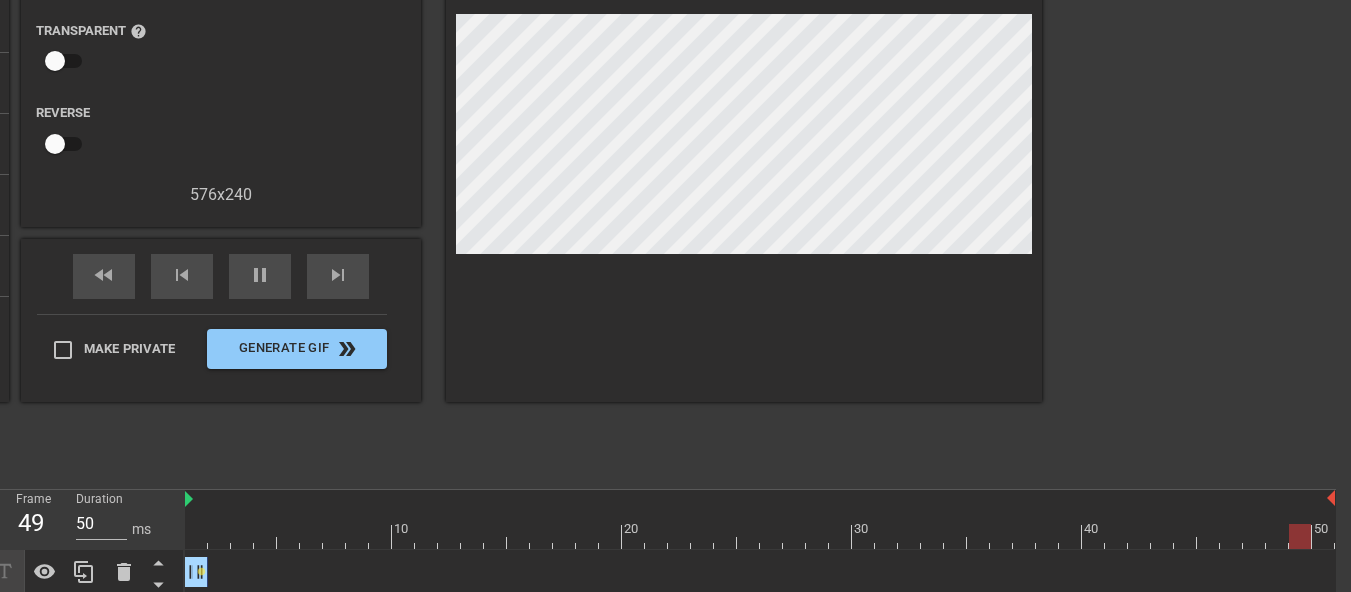 drag, startPoint x: 196, startPoint y: 560, endPoint x: 235, endPoint y: 562, distance: 39.051247 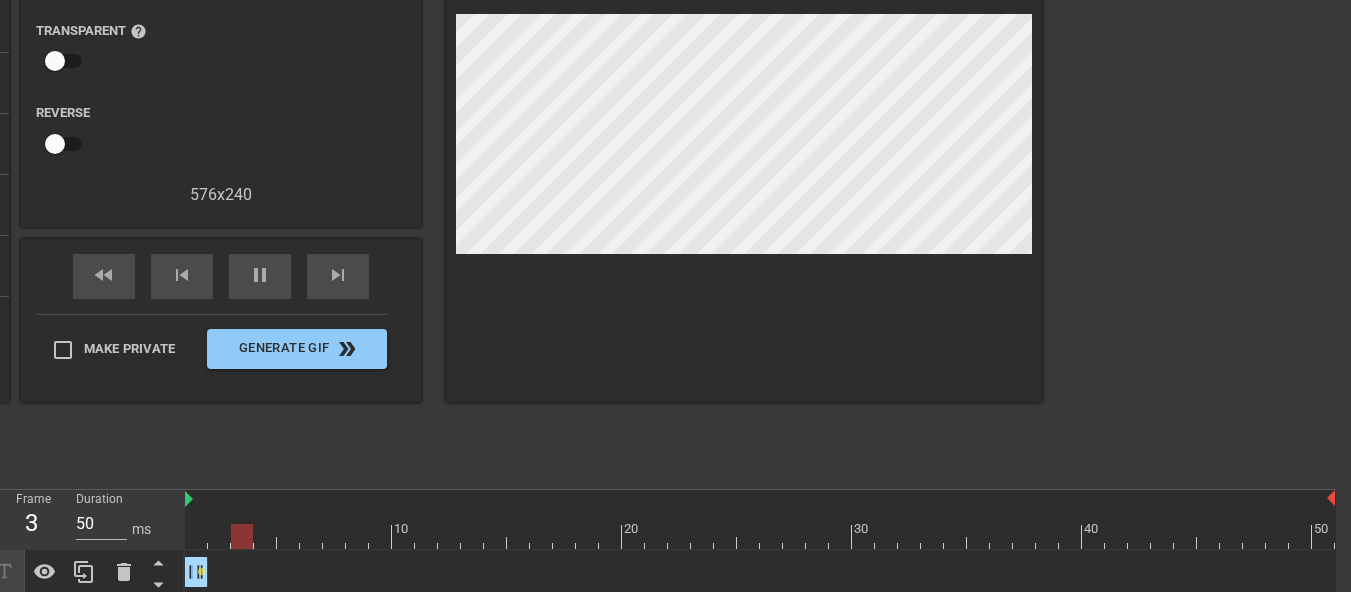 drag, startPoint x: 196, startPoint y: 571, endPoint x: 221, endPoint y: 570, distance: 25.019993 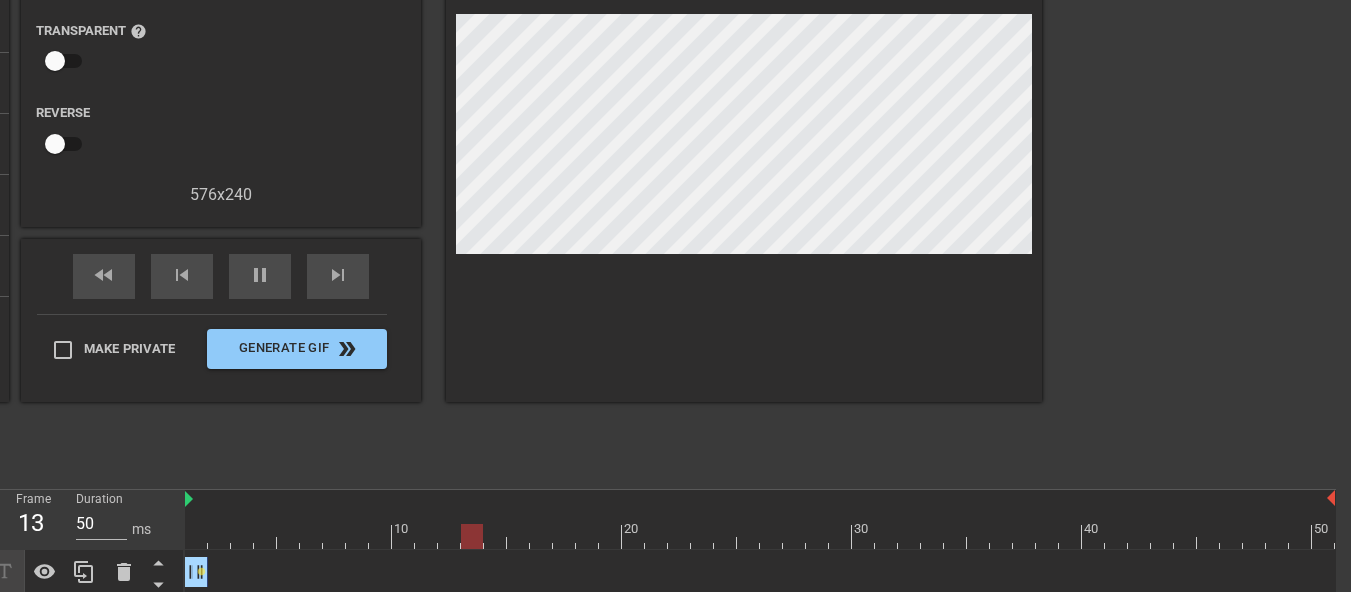 drag, startPoint x: 209, startPoint y: 580, endPoint x: 231, endPoint y: 577, distance: 22.203604 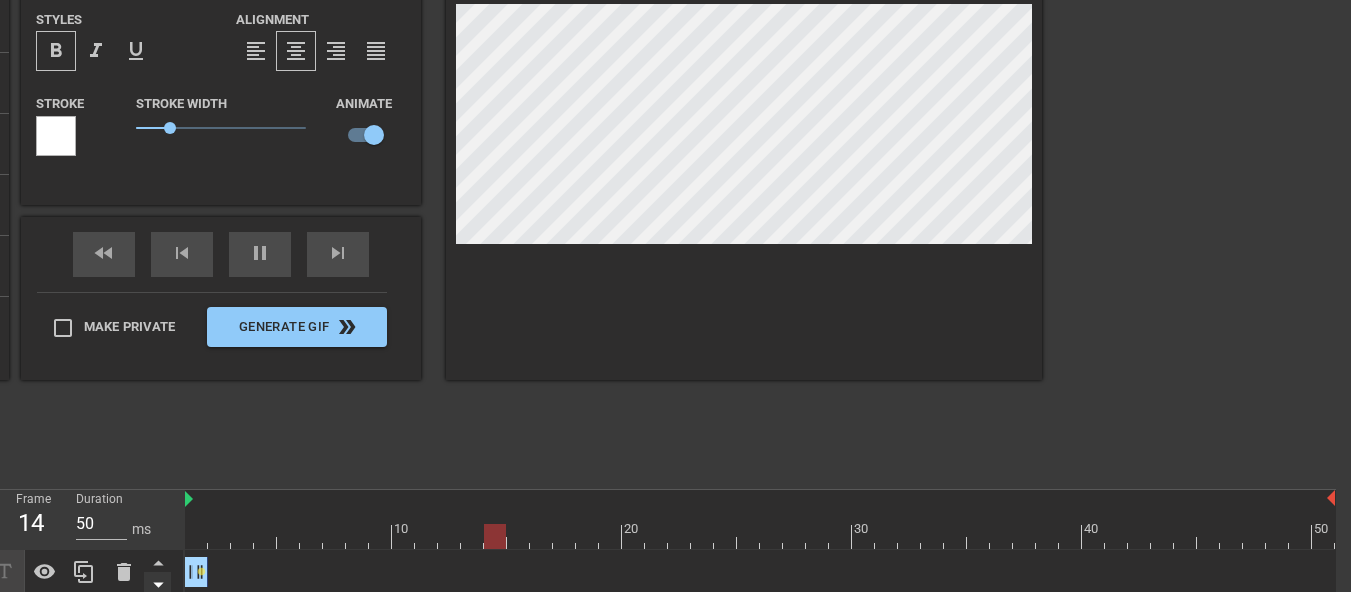click 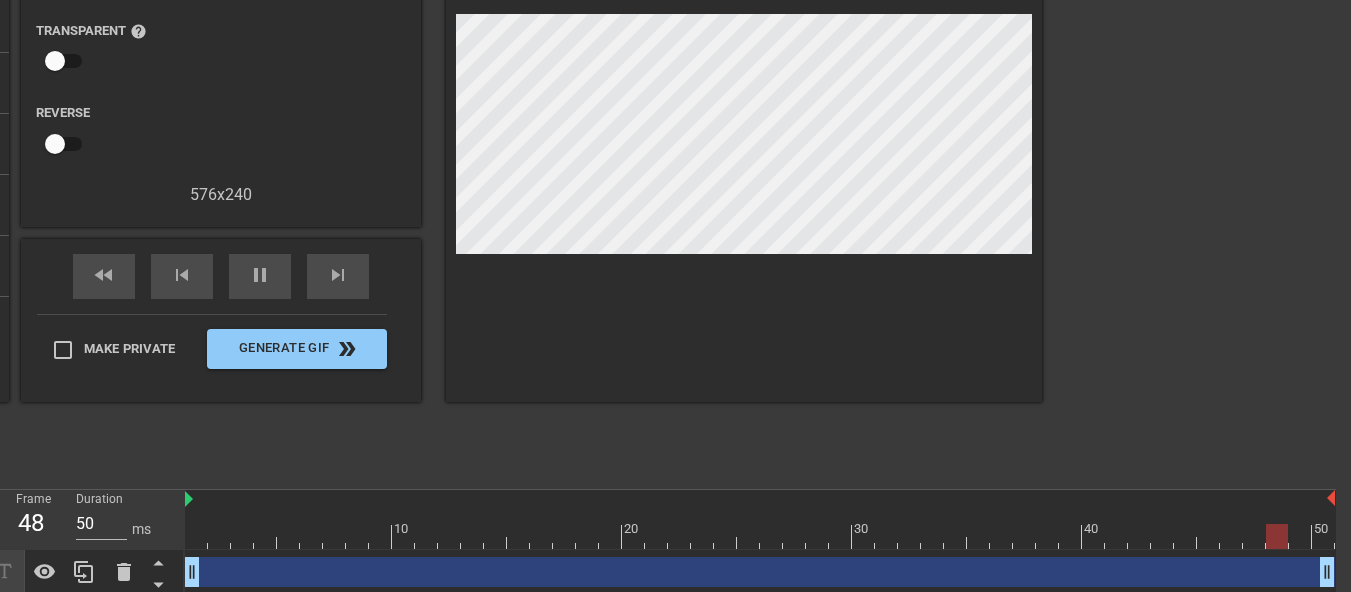 drag, startPoint x: 202, startPoint y: 518, endPoint x: 245, endPoint y: 517, distance: 43.011627 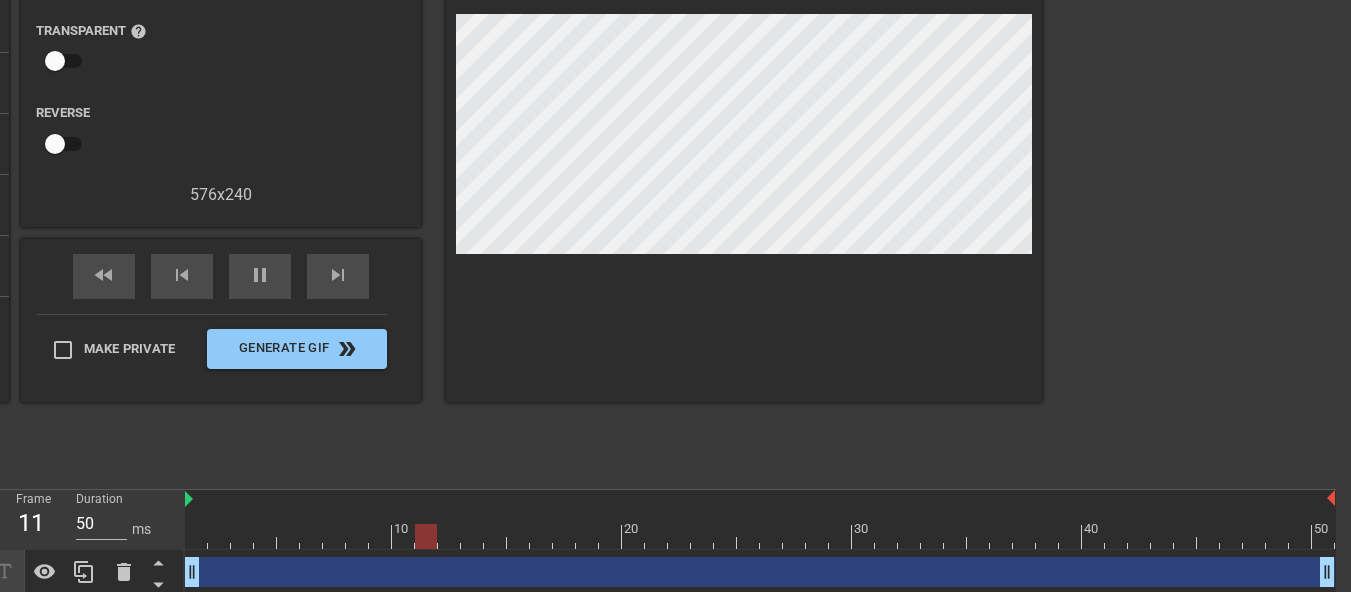 click on "lens" at bounding box center [201, 616] 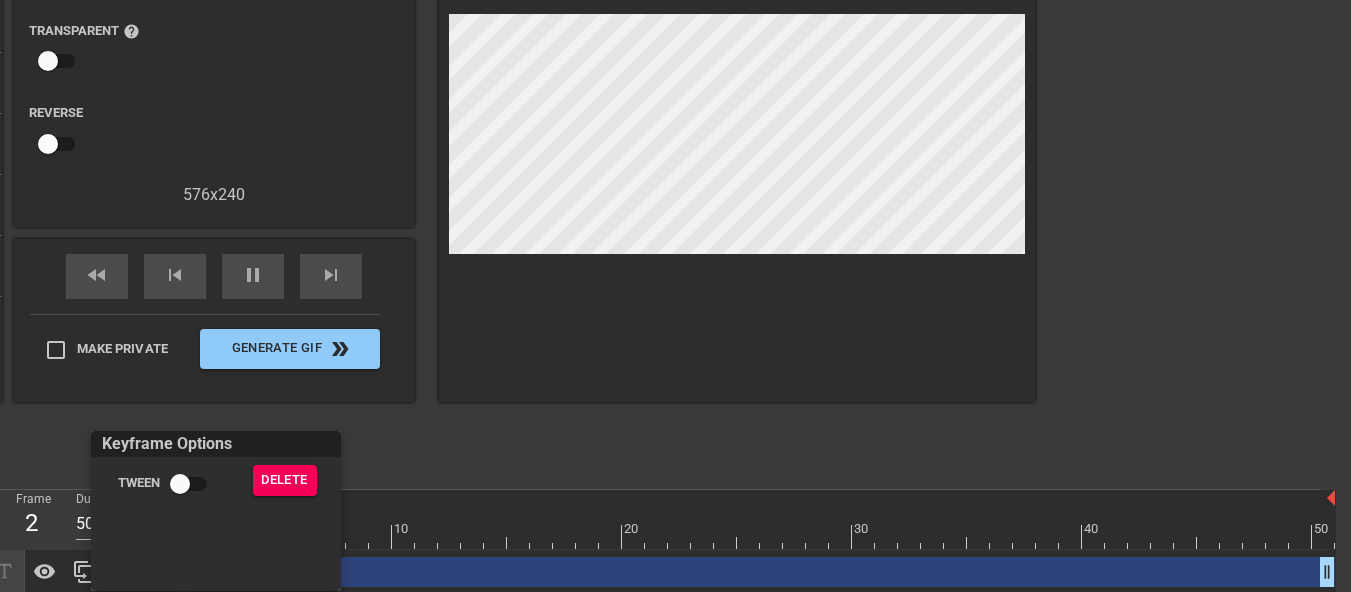 scroll, scrollTop: 202, scrollLeft: 0, axis: vertical 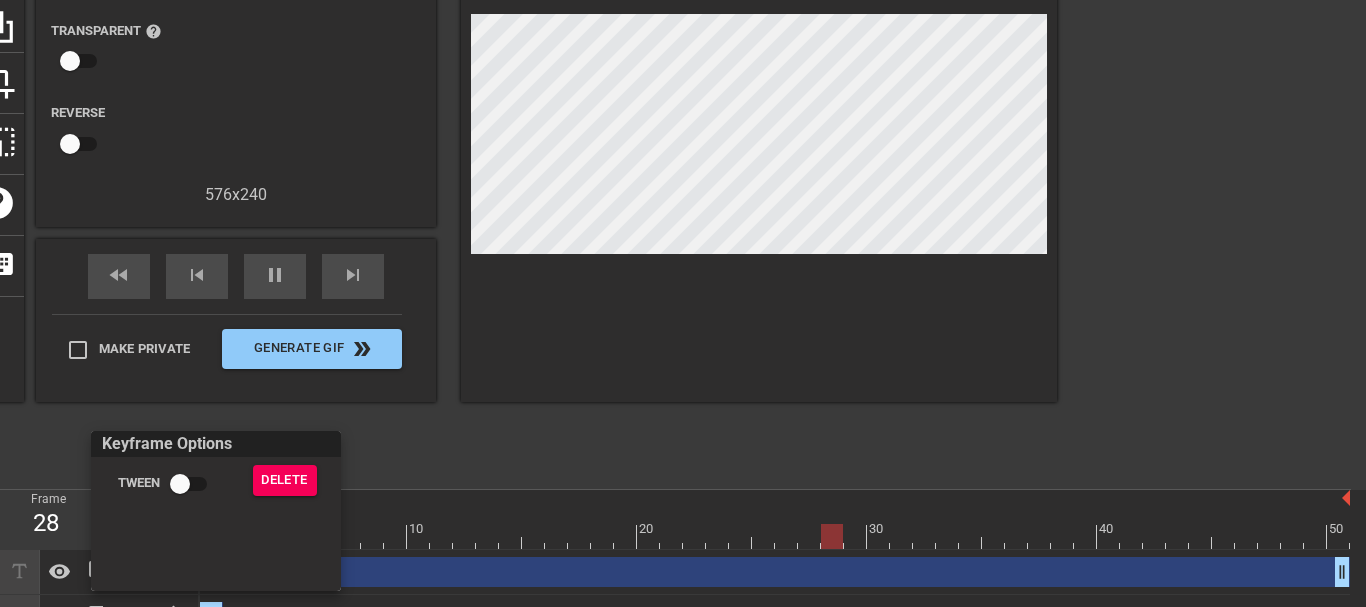 click at bounding box center [683, 303] 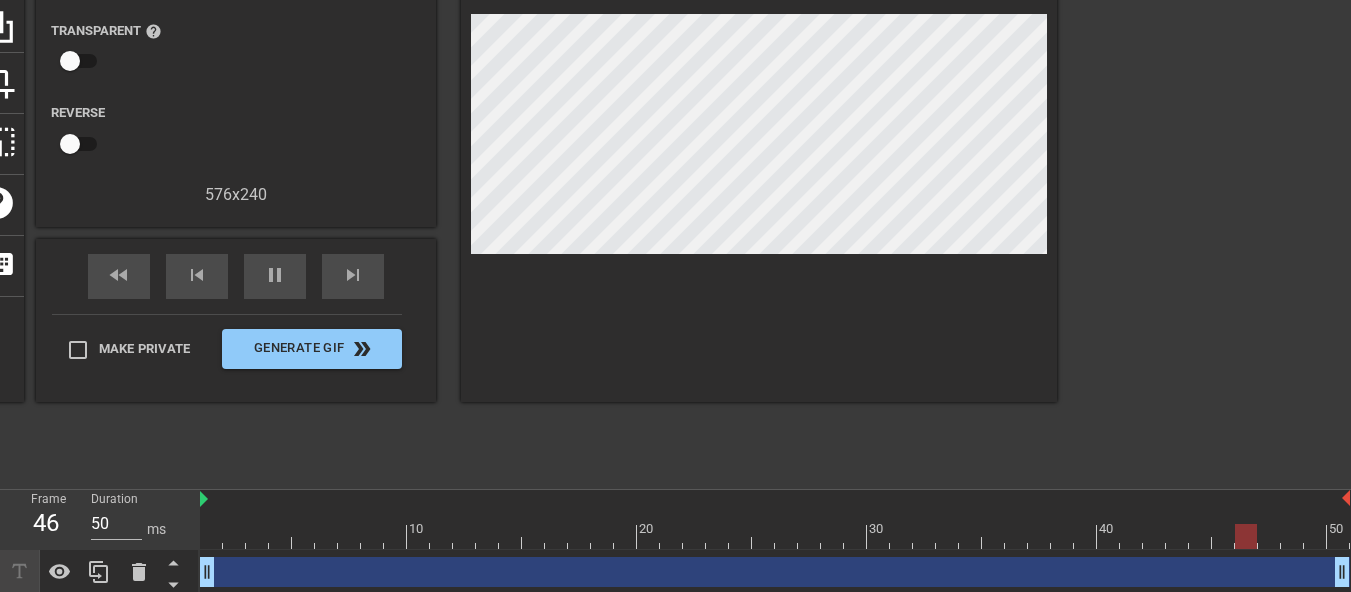 click on "lens" at bounding box center (216, 616) 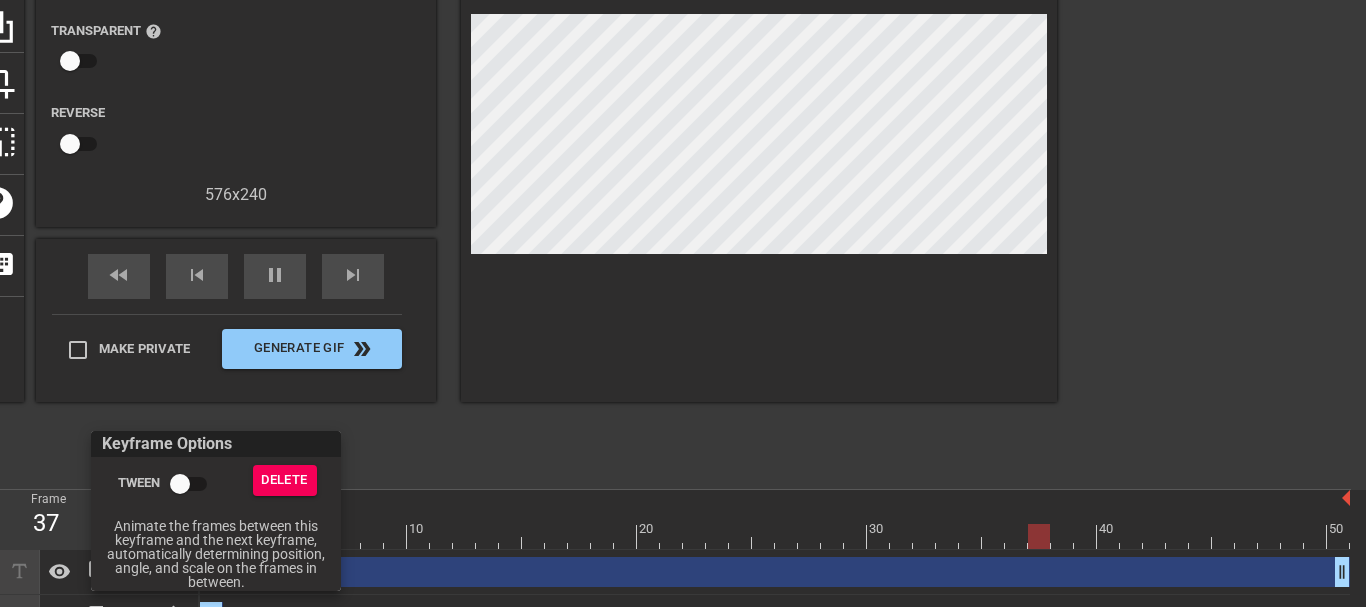 click on "Tween" at bounding box center (180, 484) 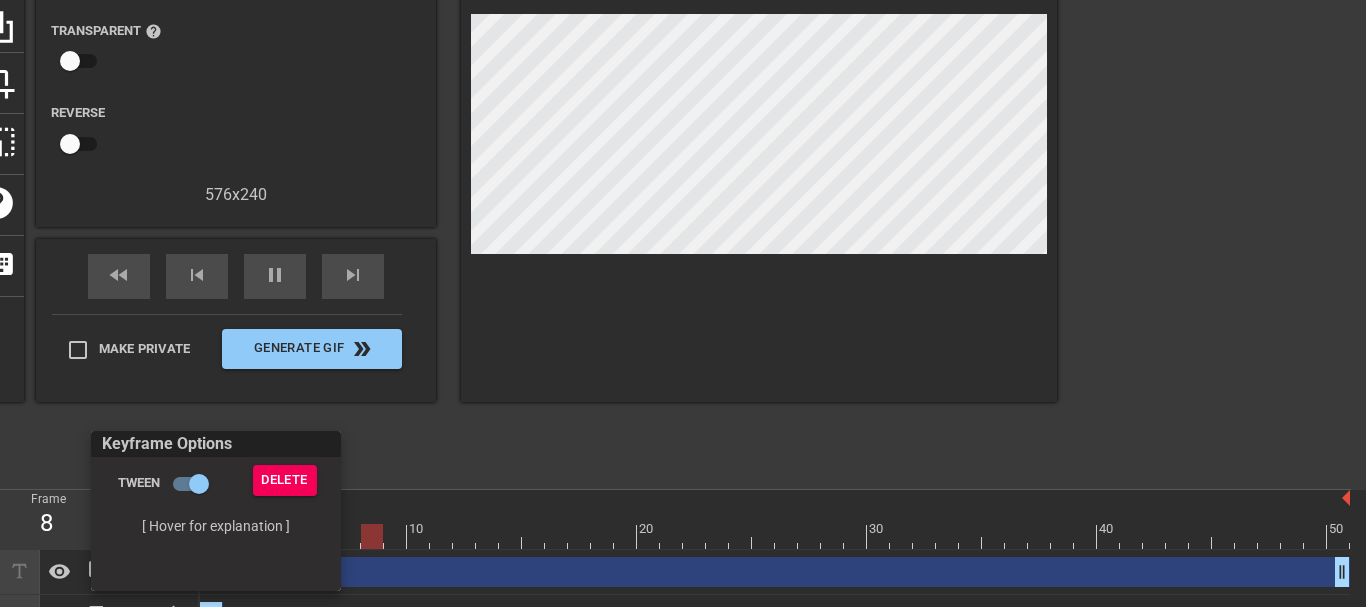 click at bounding box center (683, 303) 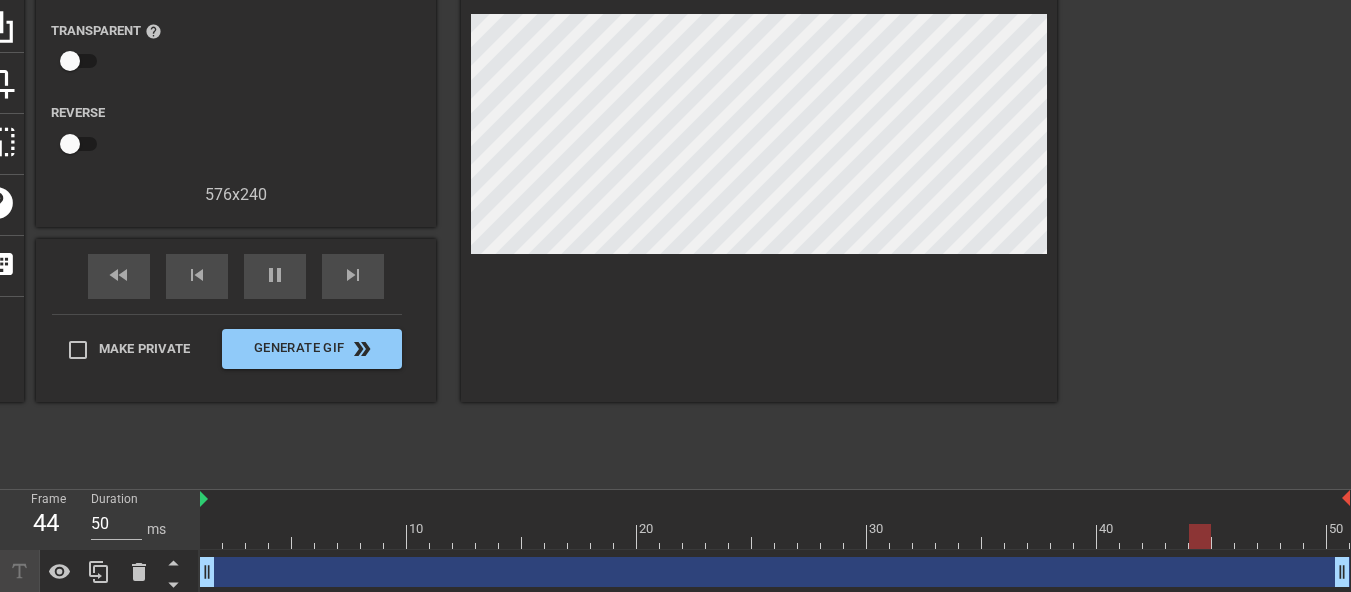 drag, startPoint x: 215, startPoint y: 537, endPoint x: 321, endPoint y: 536, distance: 106.004715 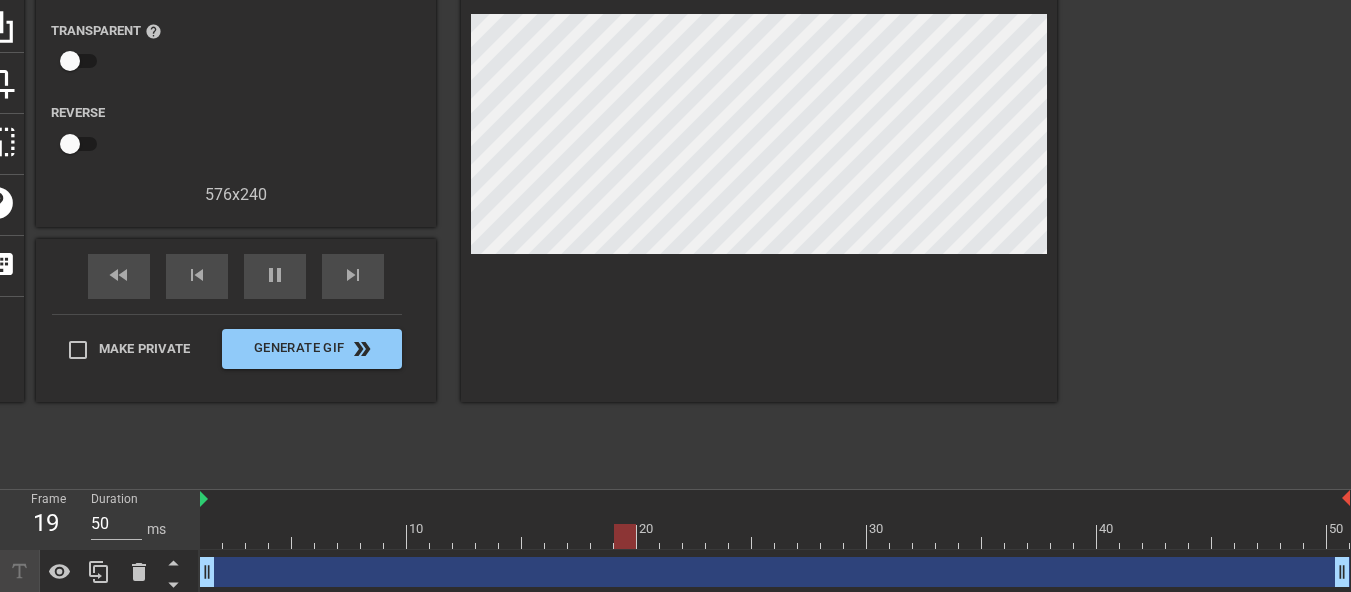 drag, startPoint x: 218, startPoint y: 532, endPoint x: 595, endPoint y: 536, distance: 377.0212 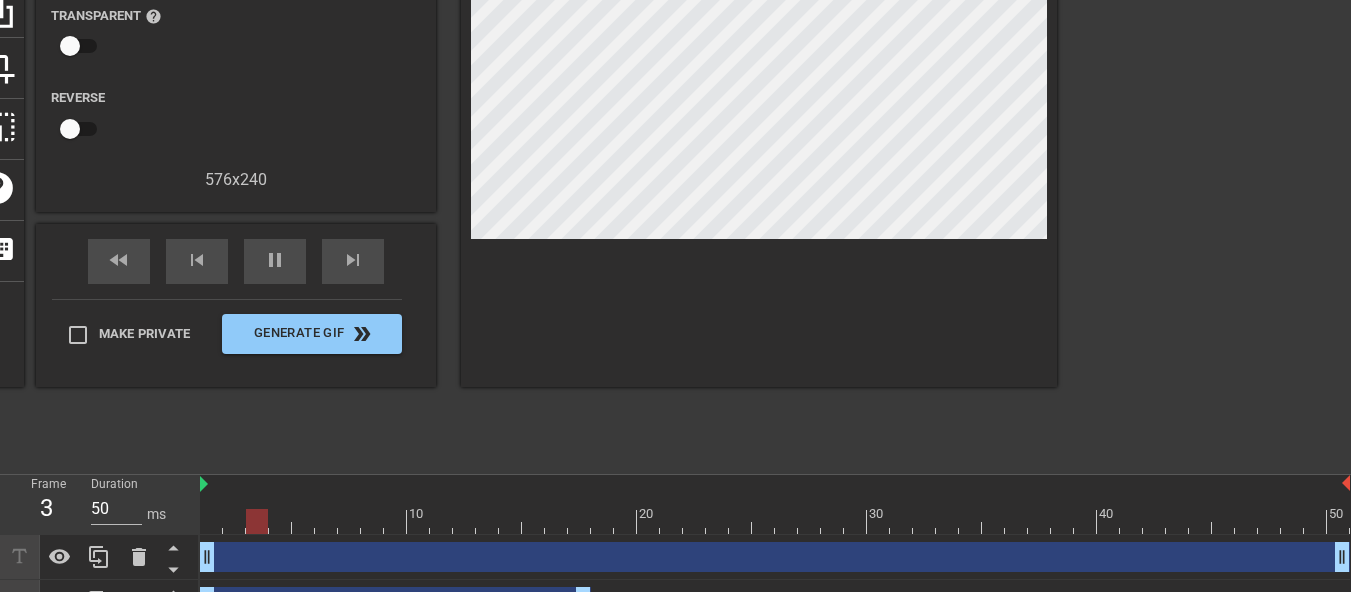 scroll, scrollTop: 222, scrollLeft: 0, axis: vertical 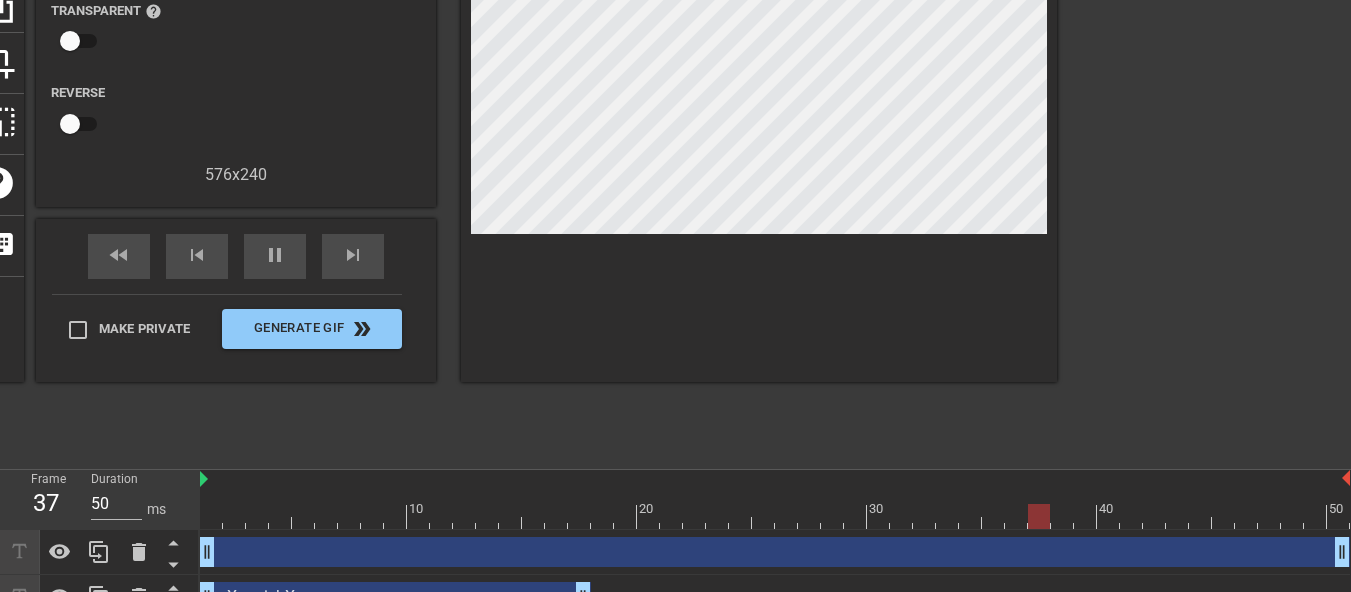 click on "xXpunishXx drag_handle drag_handle" at bounding box center [395, 597] 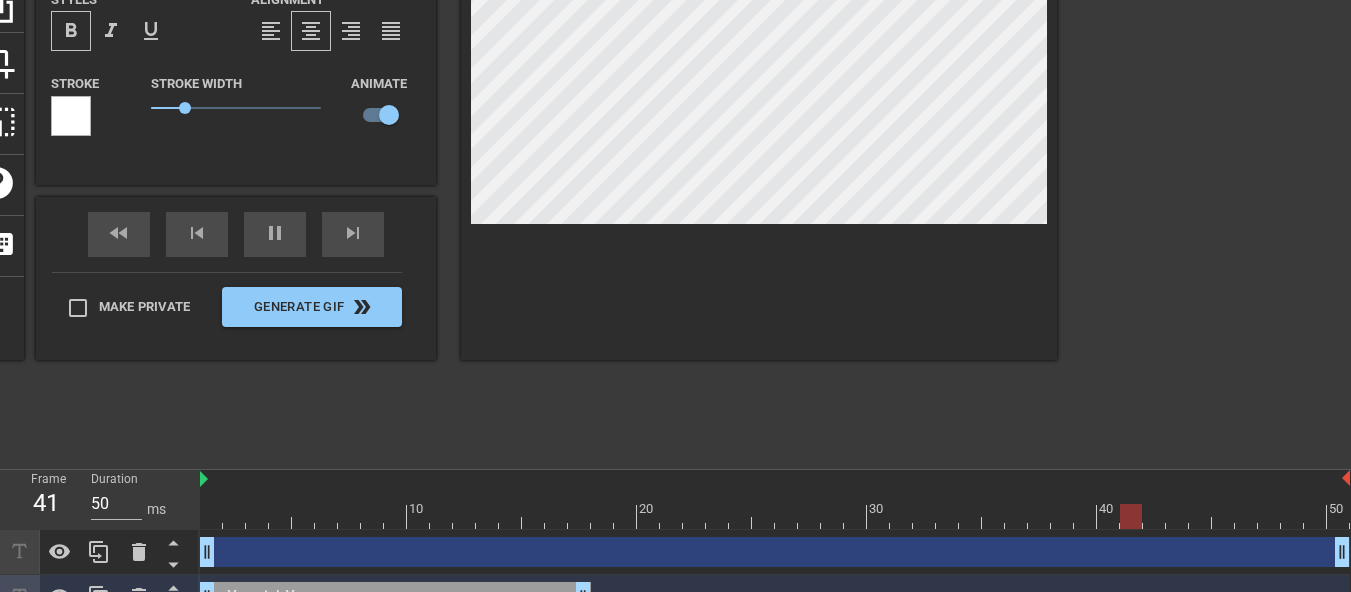 scroll, scrollTop: 202, scrollLeft: 0, axis: vertical 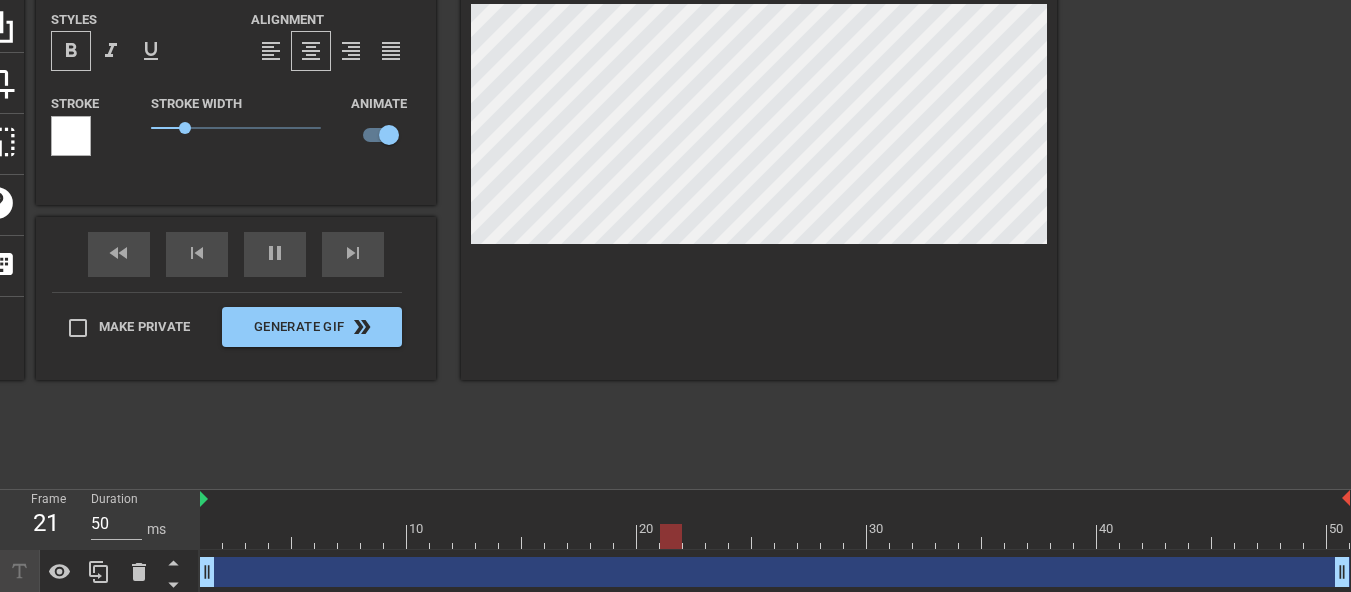 click on "xXpunishXx drag_handle drag_handle" at bounding box center (395, 617) 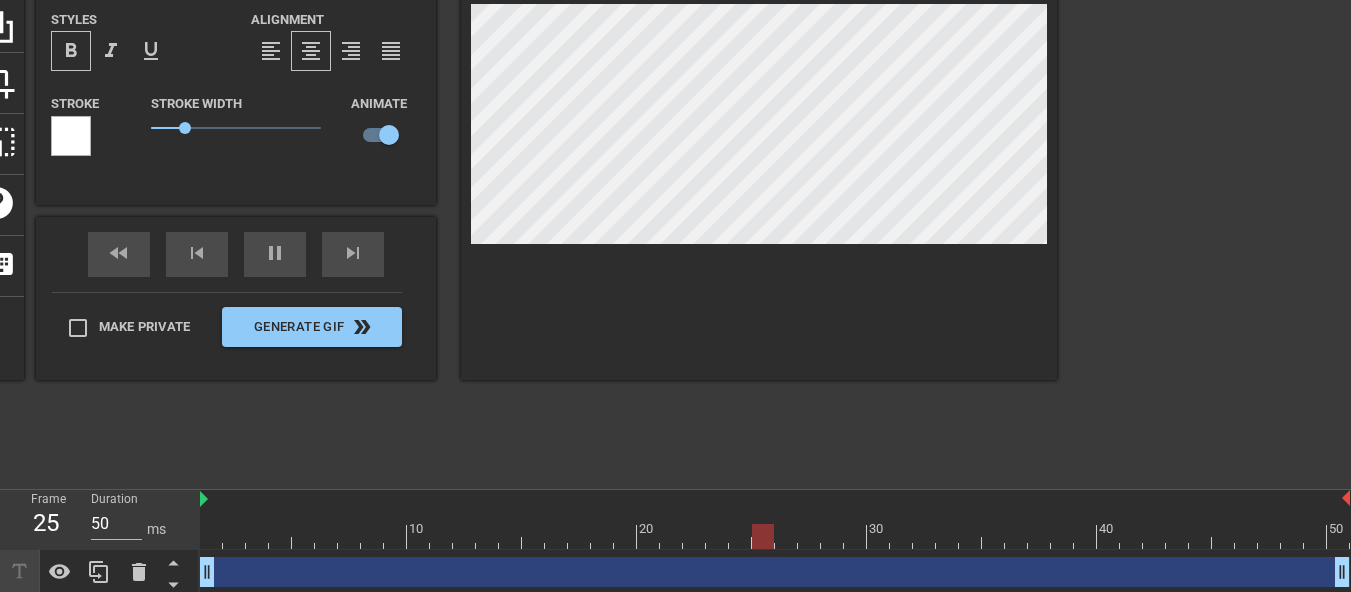 click on "xXpunishXx drag_handle drag_handle" at bounding box center (395, 617) 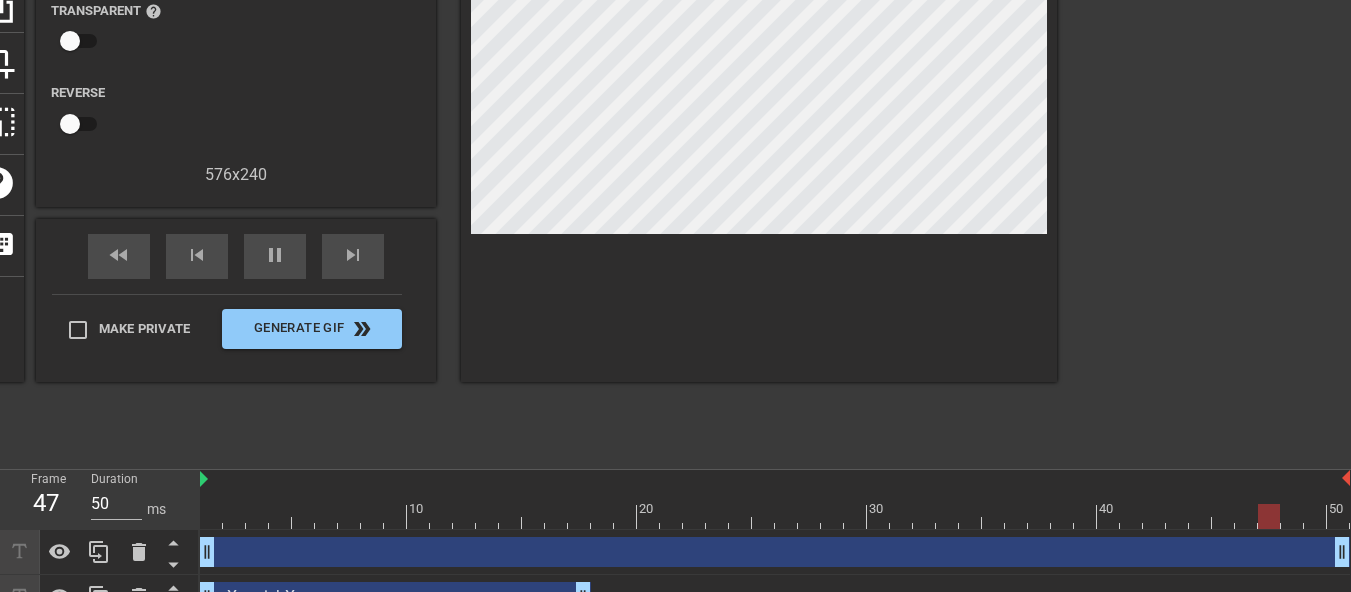 click on "lens" at bounding box center (216, 596) 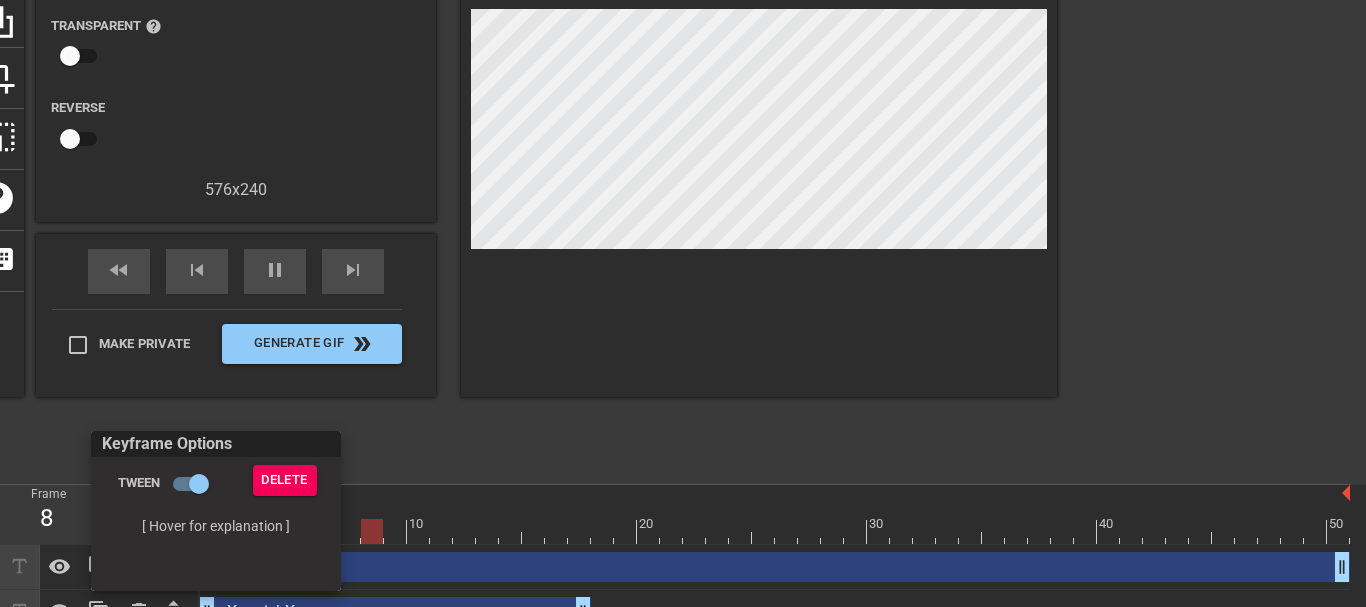 click on "[ Hover for explanation ]" at bounding box center (216, 526) 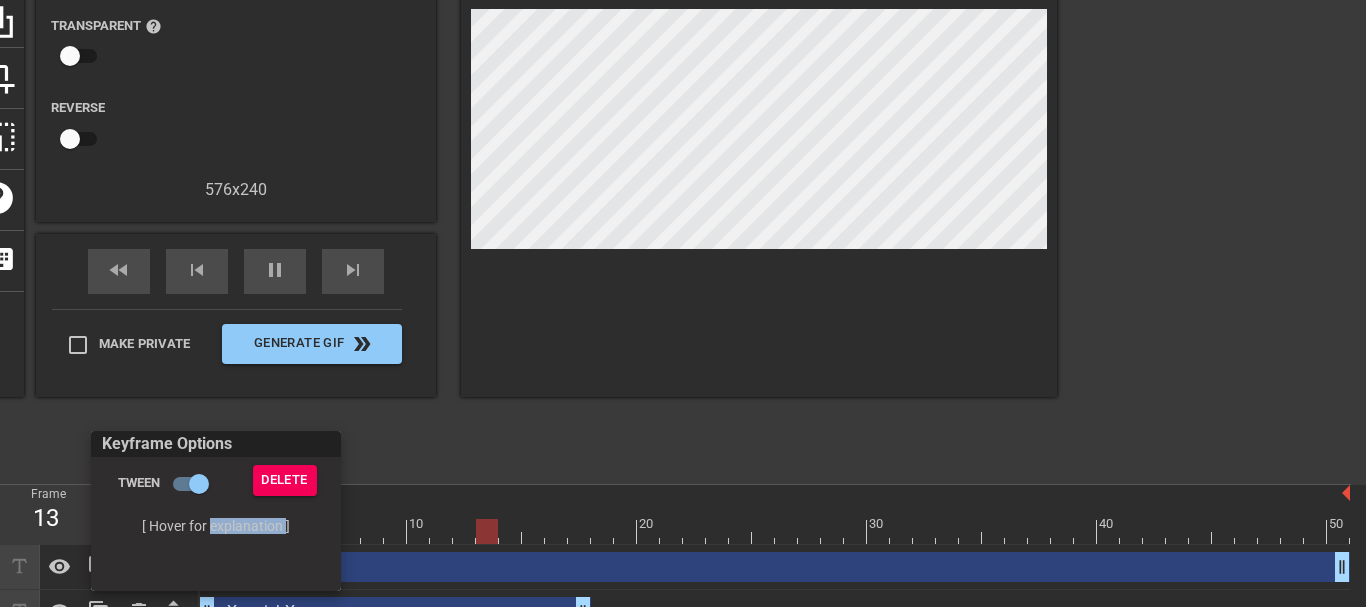 click on "[ Hover for explanation ]" at bounding box center (216, 526) 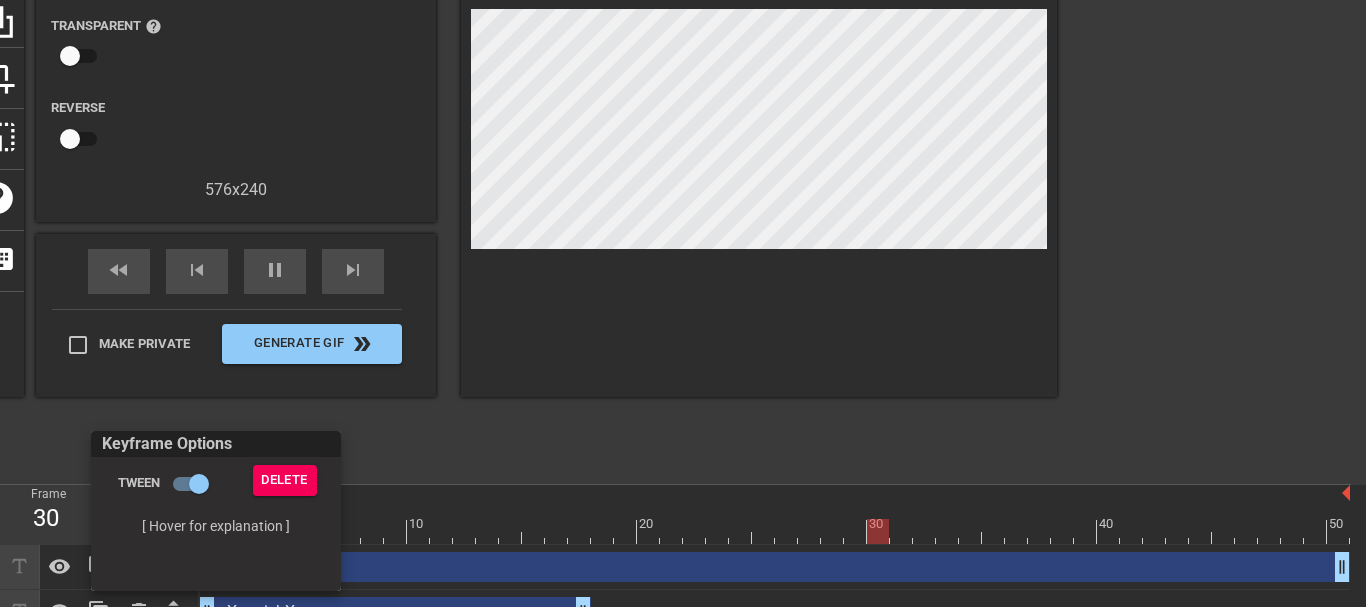 click at bounding box center [683, 303] 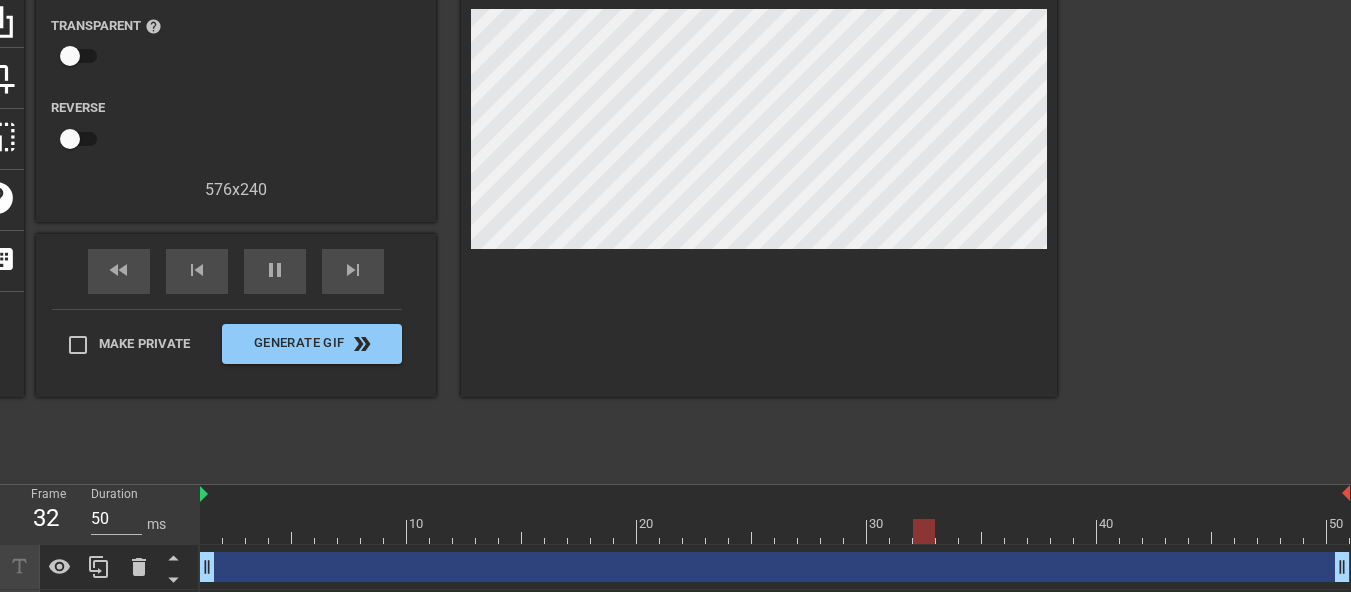 drag, startPoint x: 217, startPoint y: 533, endPoint x: 284, endPoint y: 525, distance: 67.47592 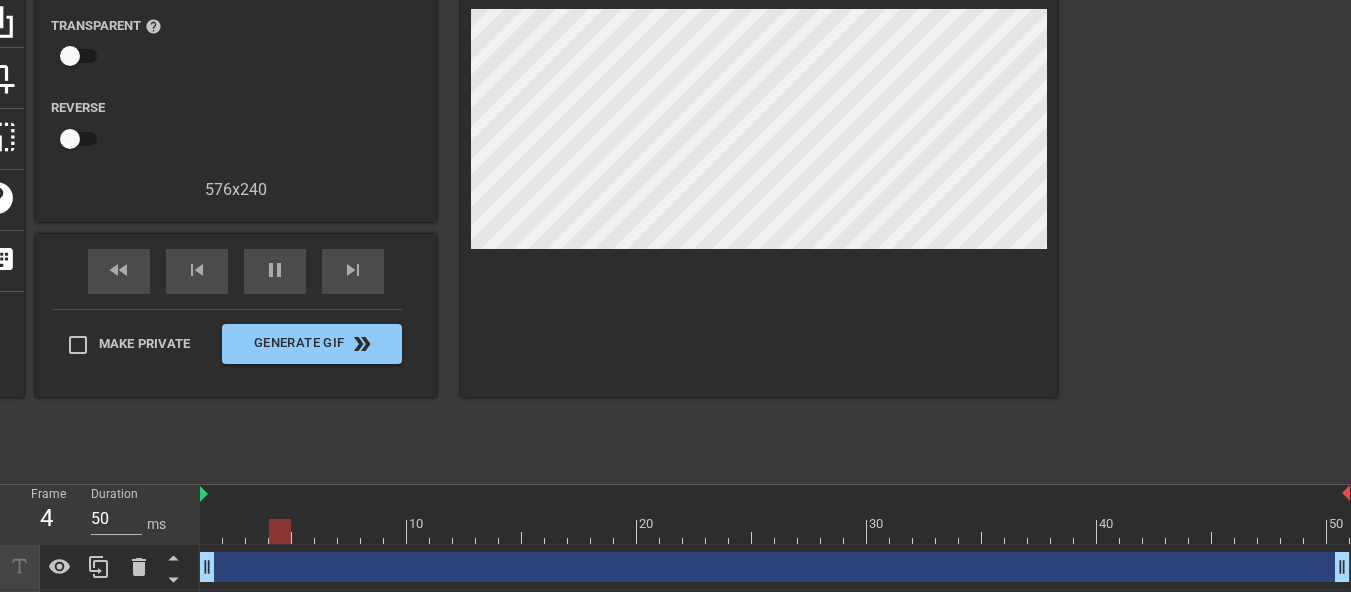 click on "lens" at bounding box center (216, 611) 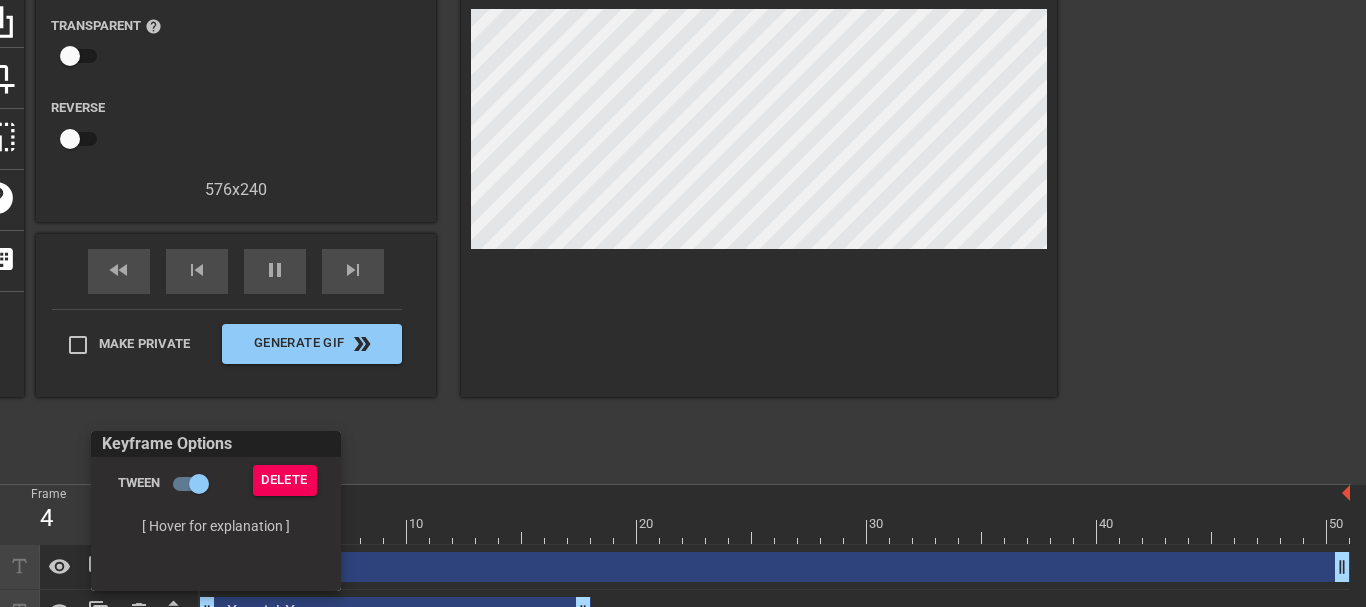 click on "Tween" at bounding box center [162, 488] 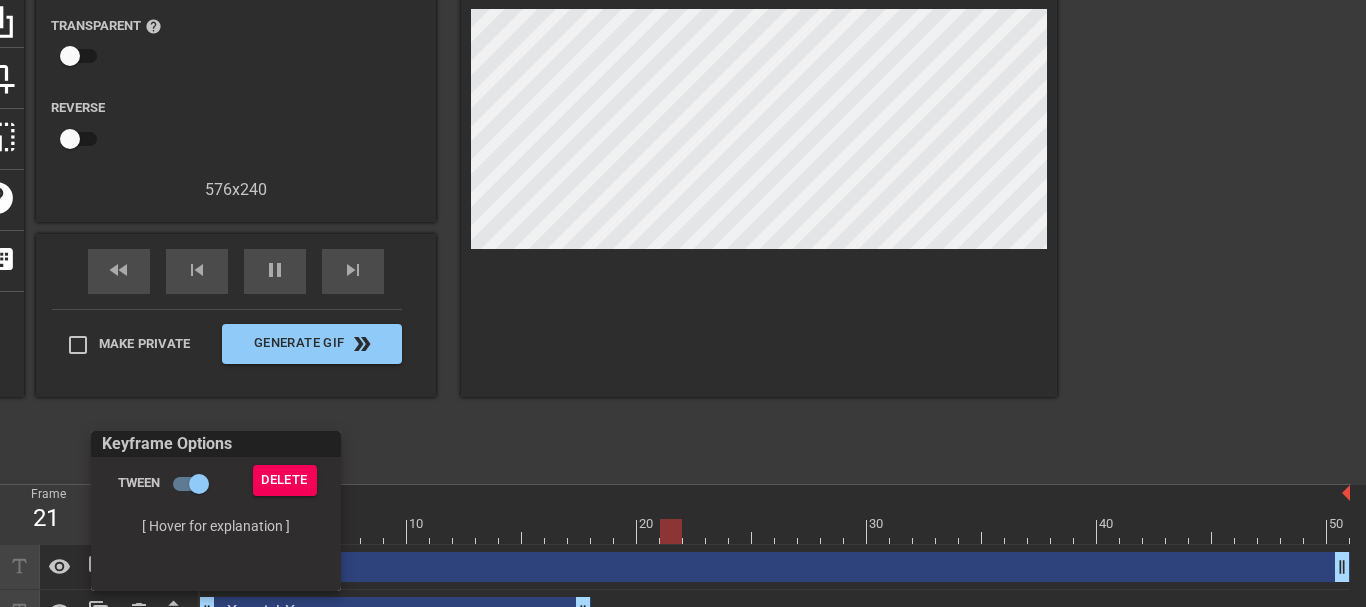 click at bounding box center (683, 303) 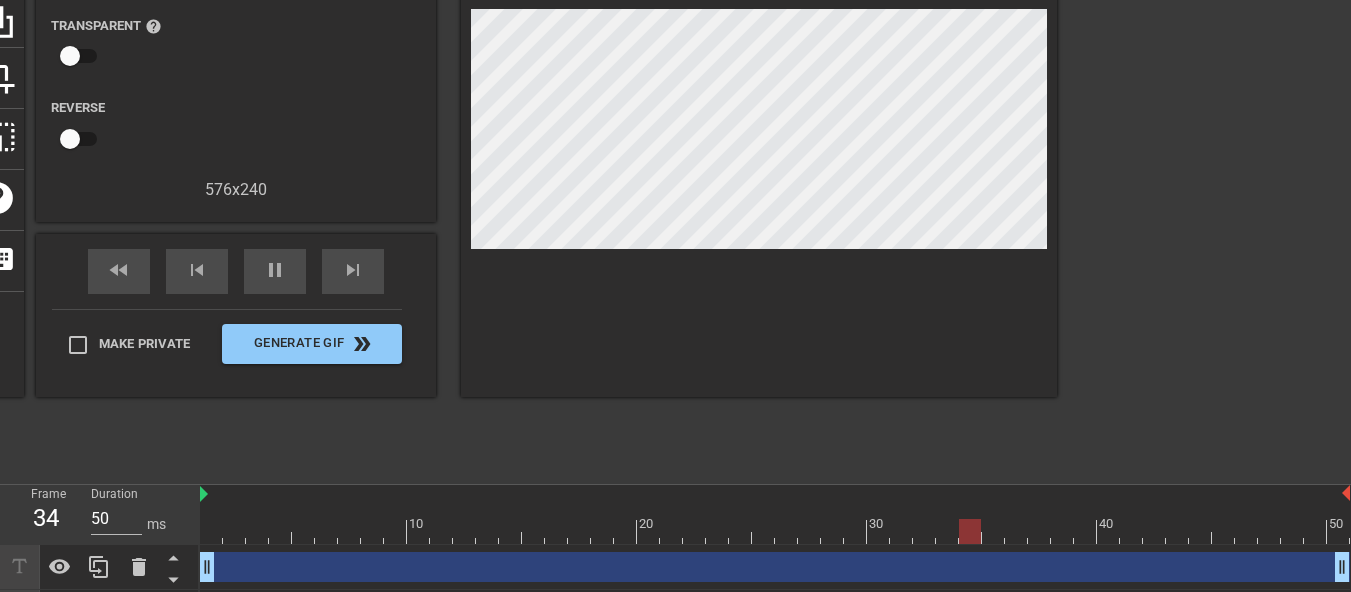 click on "xXpunishXx drag_handle drag_handle" at bounding box center [395, 612] 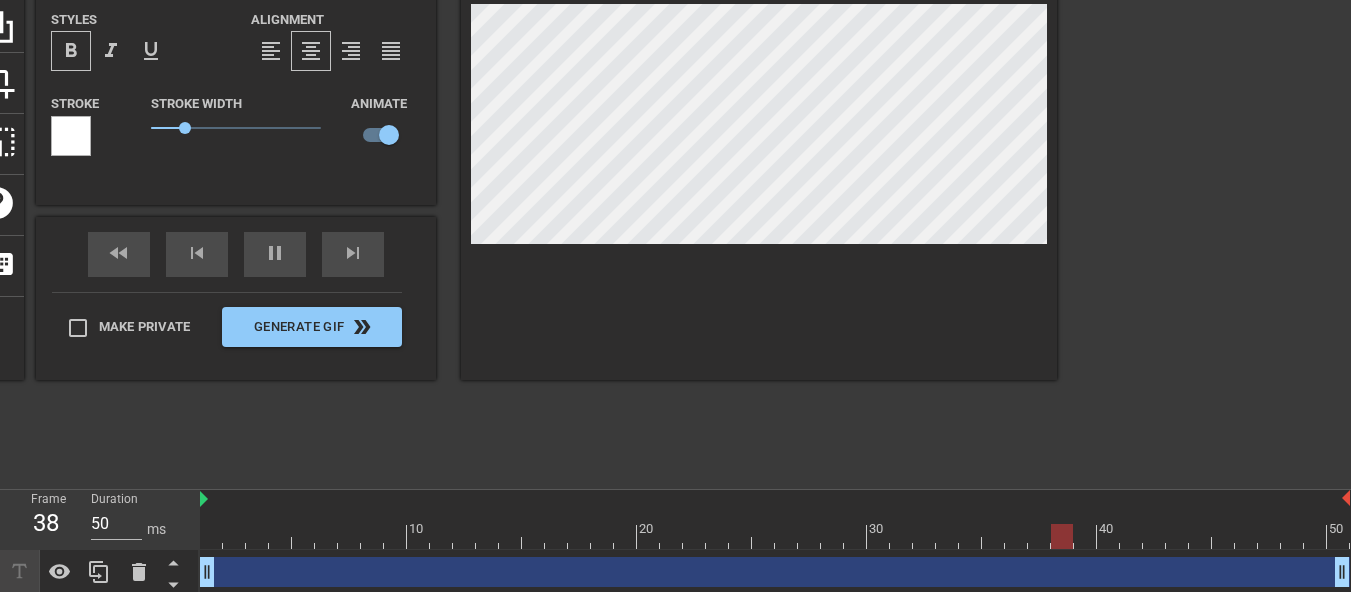 click on "xXpunishXx drag_handle drag_handle" at bounding box center [395, 617] 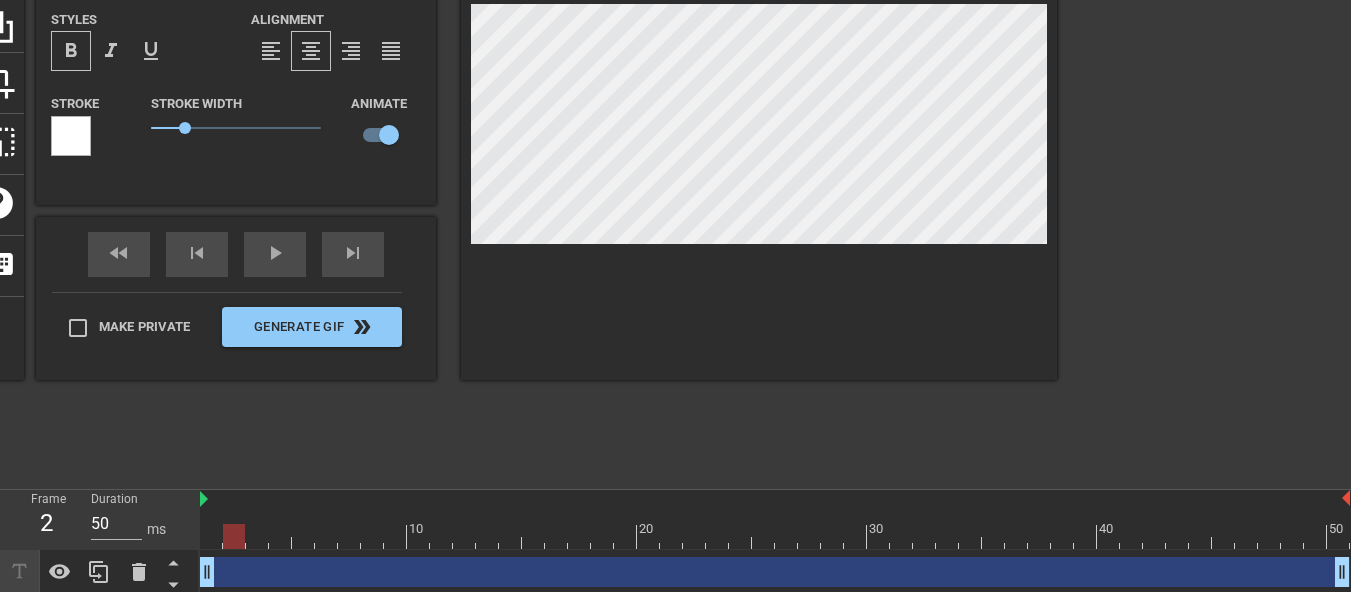 click at bounding box center (775, 536) 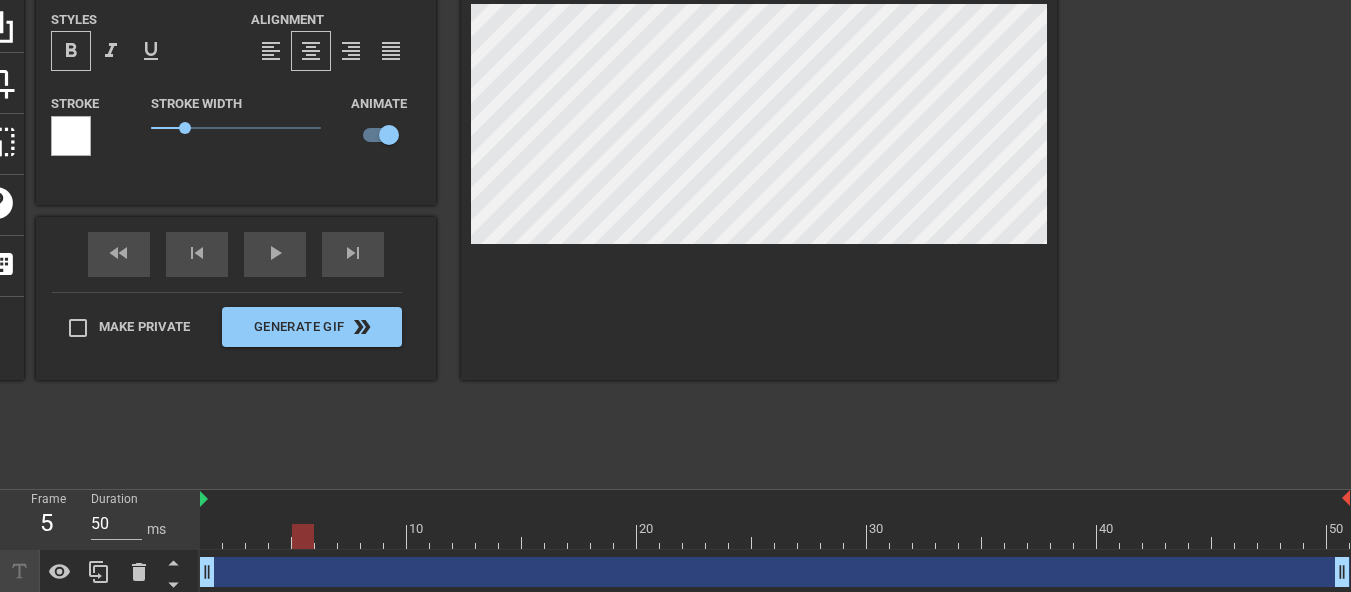drag, startPoint x: 262, startPoint y: 438, endPoint x: 298, endPoint y: 436, distance: 36.05551 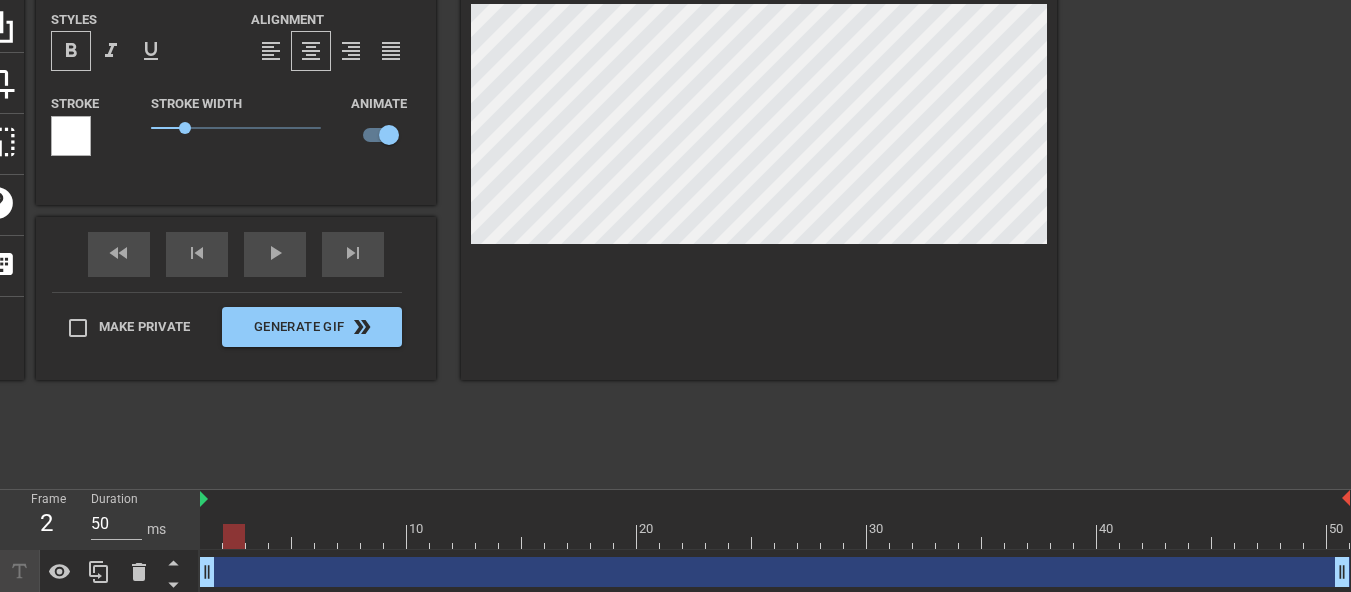 click at bounding box center (775, 536) 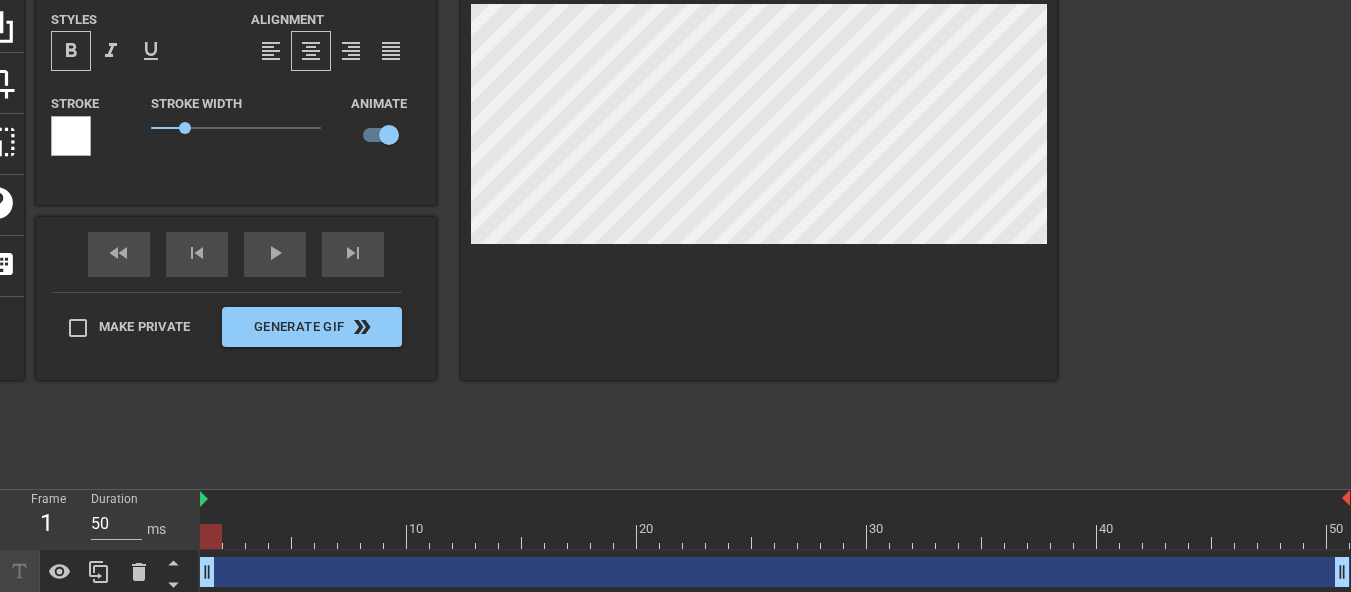 drag, startPoint x: 223, startPoint y: 557, endPoint x: 193, endPoint y: 556, distance: 30.016663 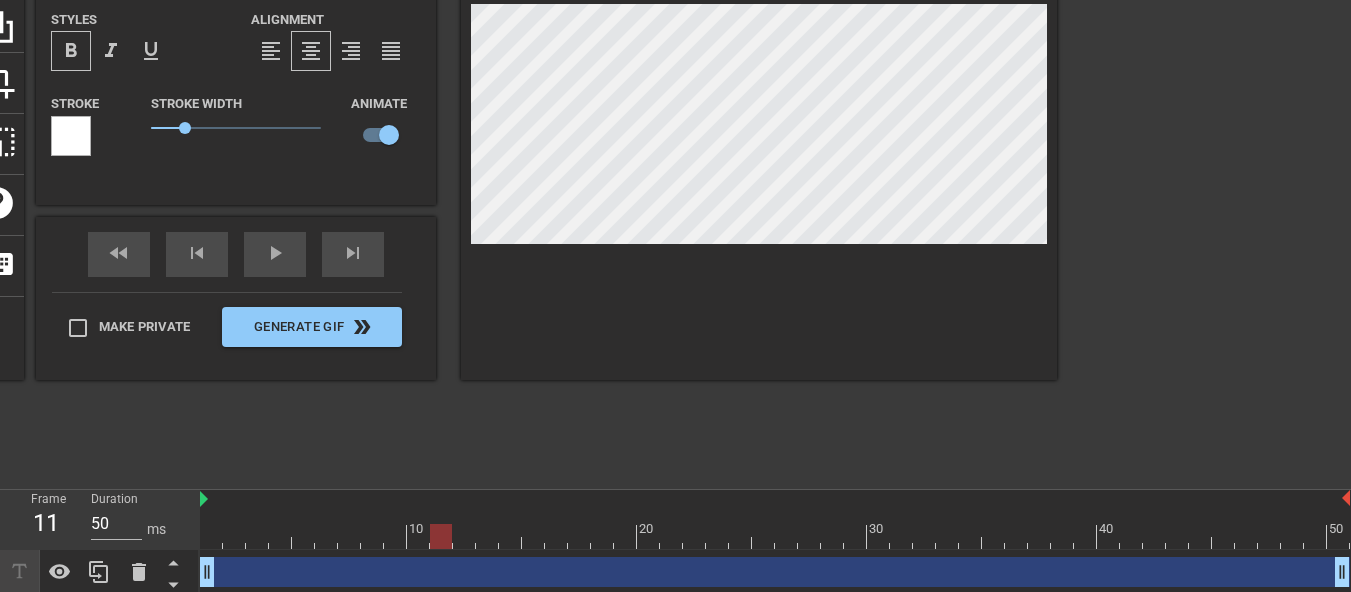 drag, startPoint x: 257, startPoint y: 563, endPoint x: 450, endPoint y: 552, distance: 193.31322 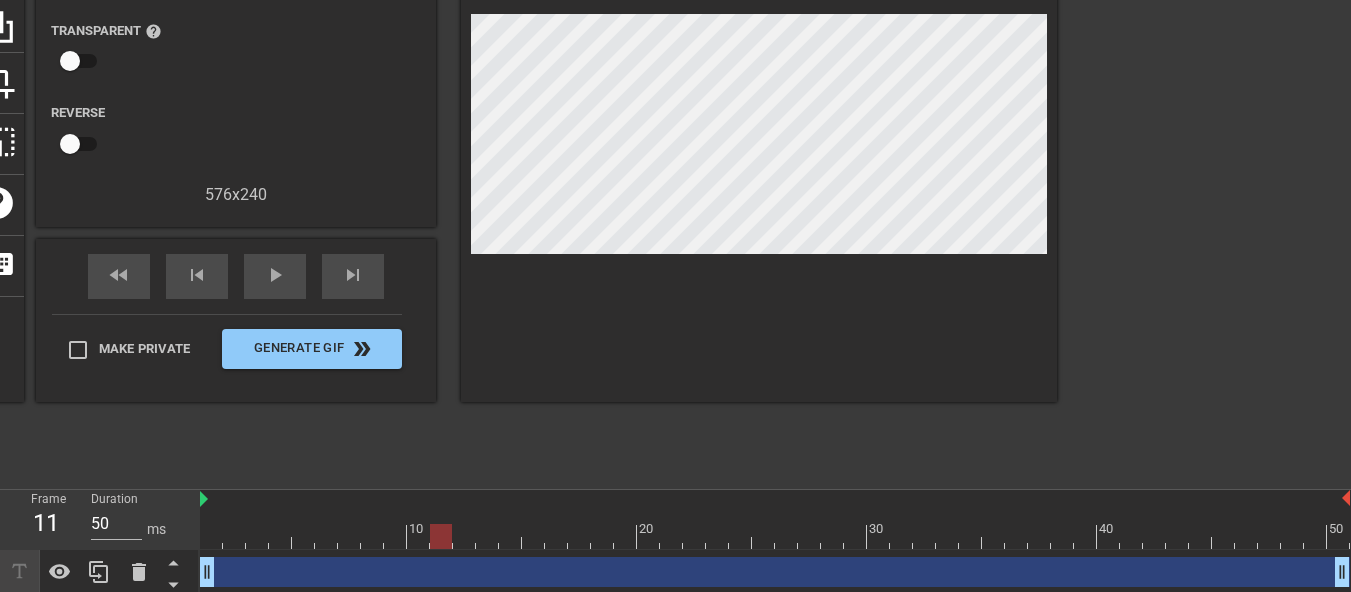 drag, startPoint x: 217, startPoint y: 564, endPoint x: 235, endPoint y: 565, distance: 18.027756 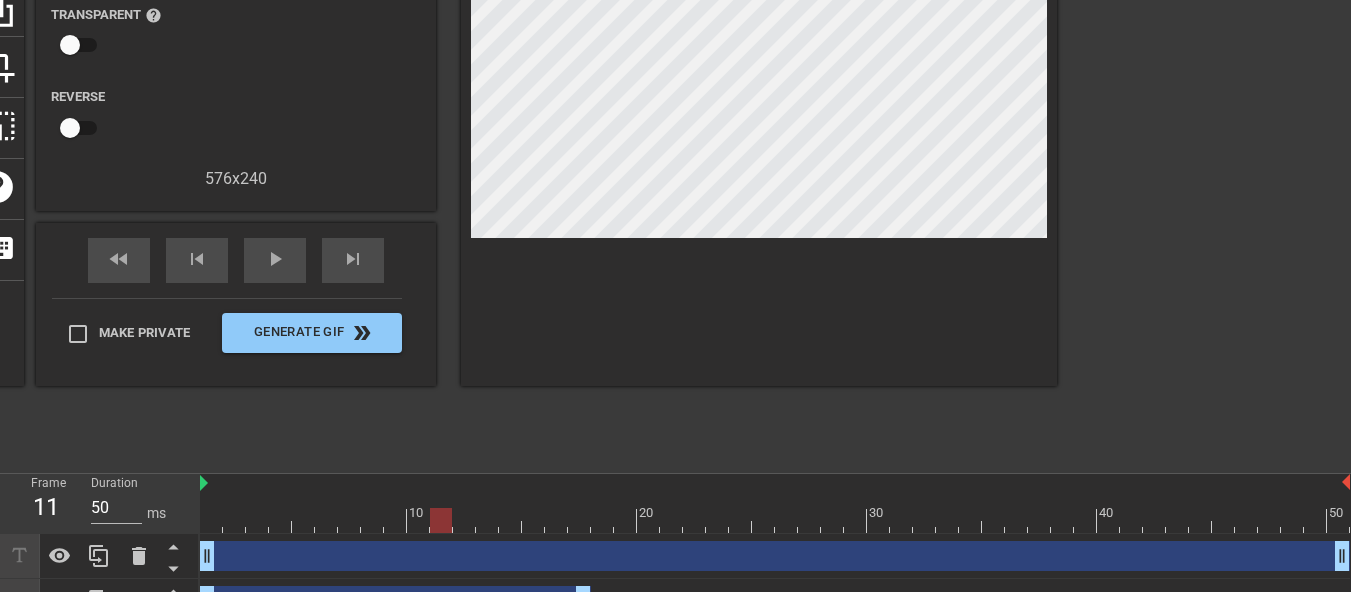 scroll, scrollTop: 222, scrollLeft: 0, axis: vertical 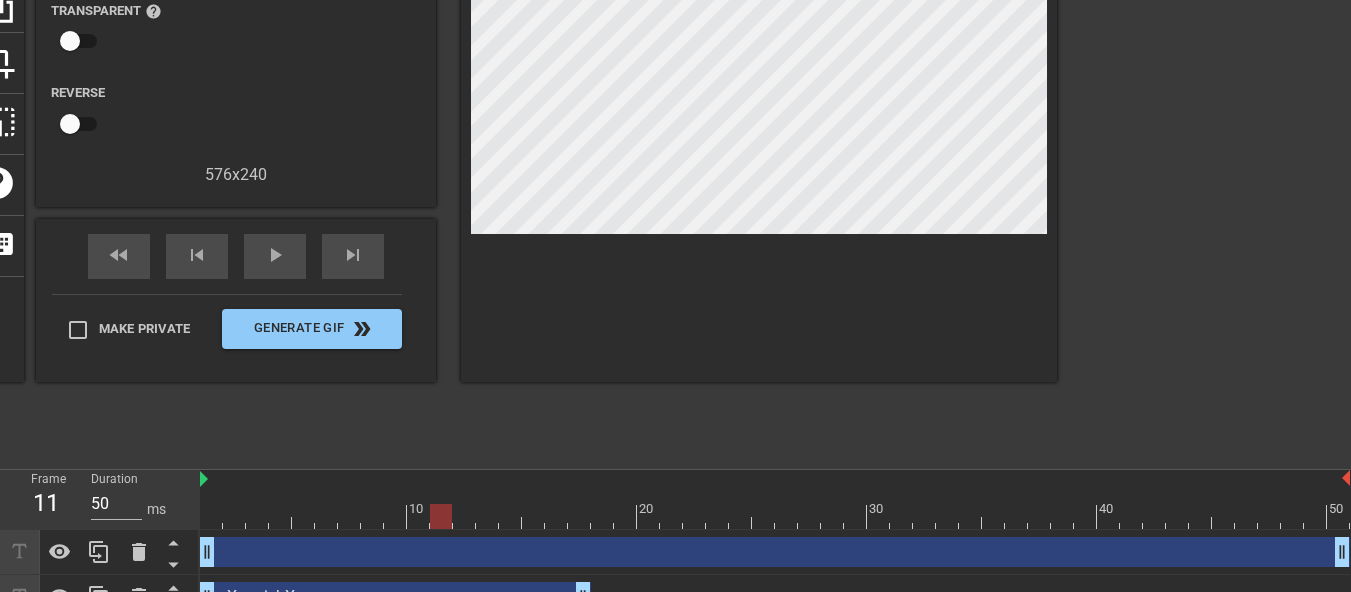 drag, startPoint x: 218, startPoint y: 562, endPoint x: 257, endPoint y: 567, distance: 39.319206 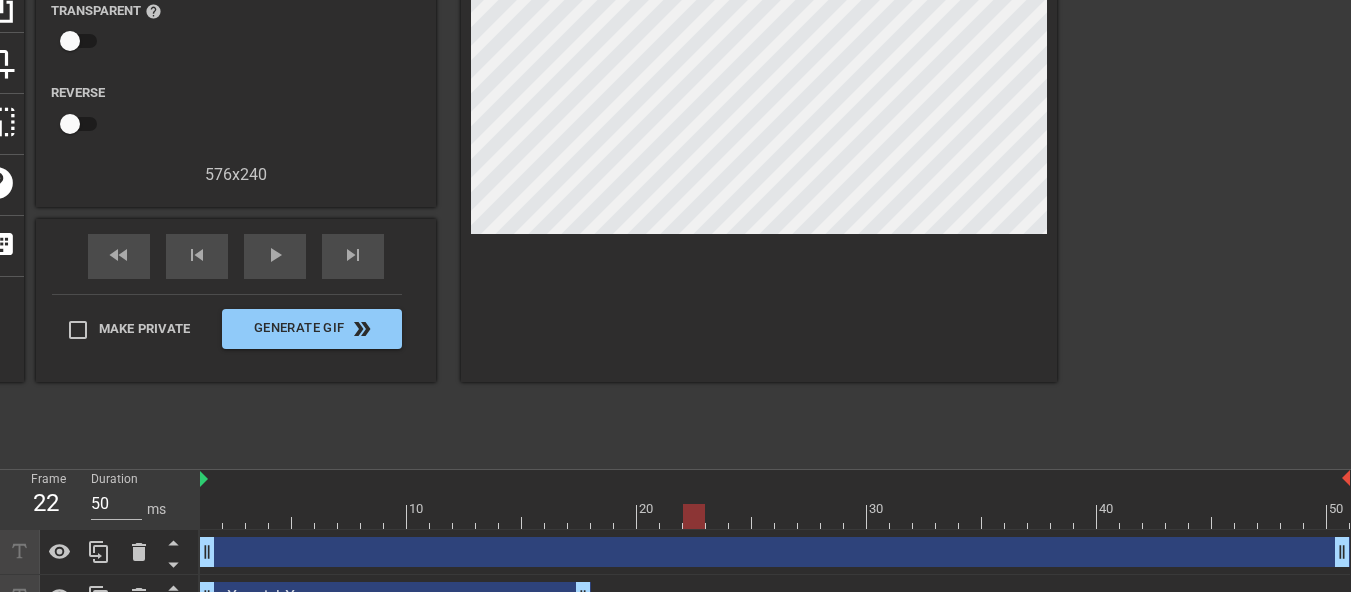 drag, startPoint x: 258, startPoint y: 567, endPoint x: 734, endPoint y: 556, distance: 476.12708 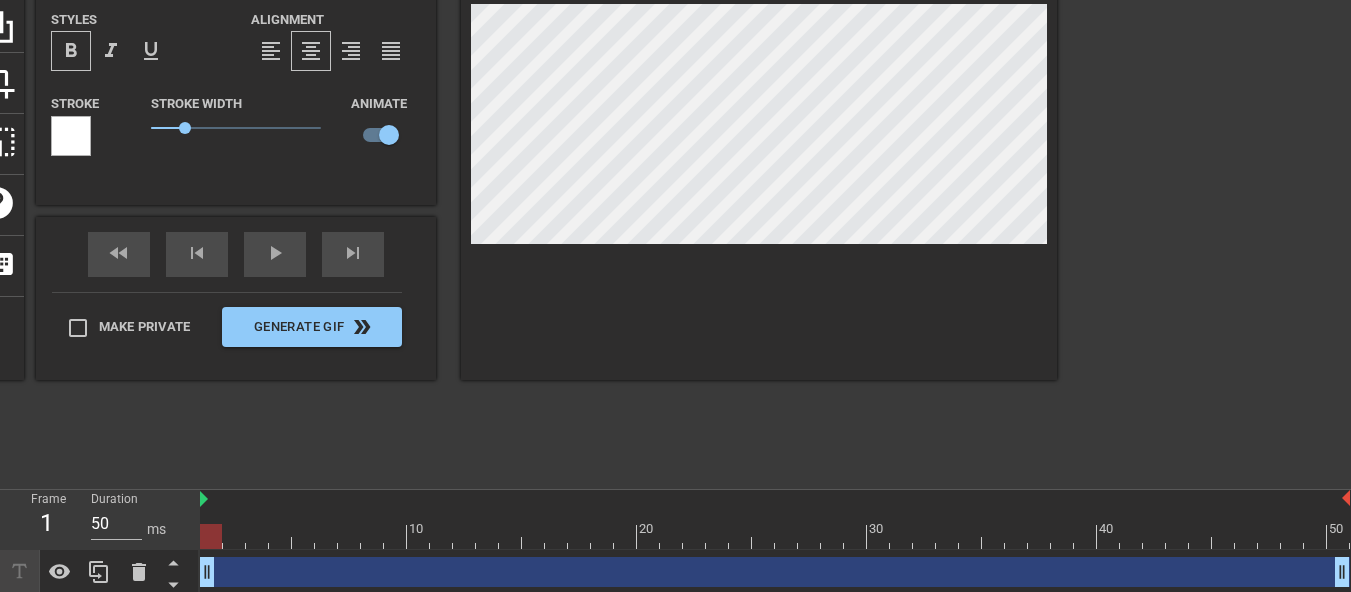 drag, startPoint x: 693, startPoint y: 432, endPoint x: 181, endPoint y: 447, distance: 512.21967 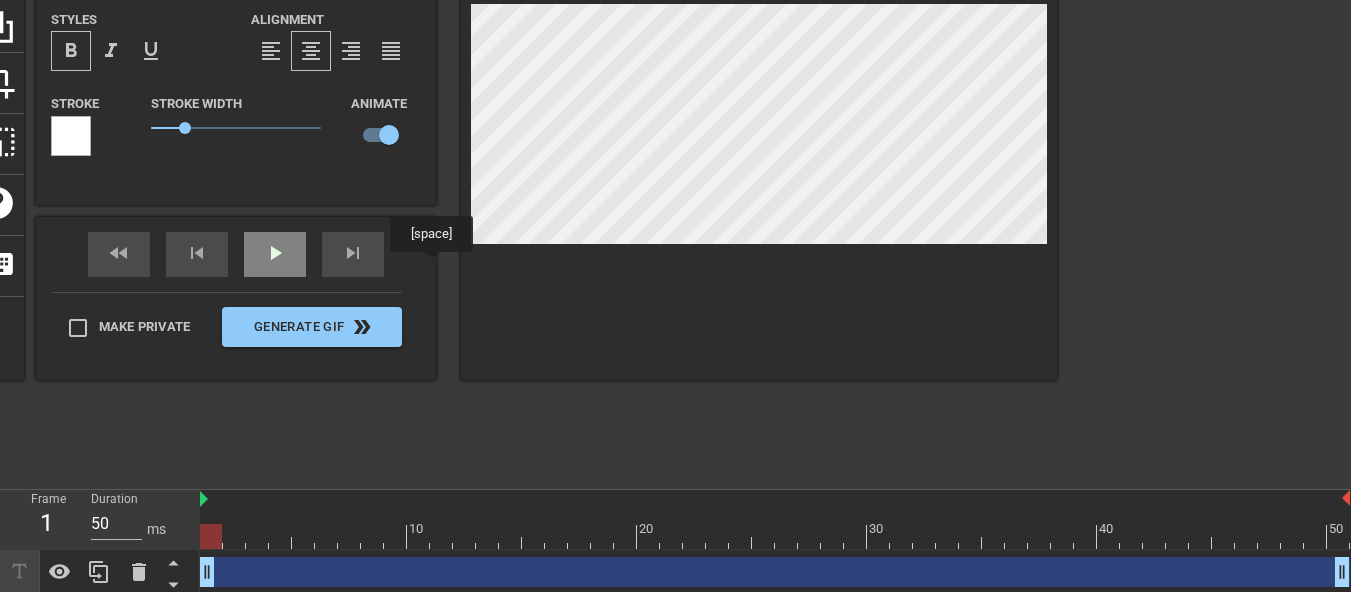 scroll, scrollTop: 222, scrollLeft: 0, axis: vertical 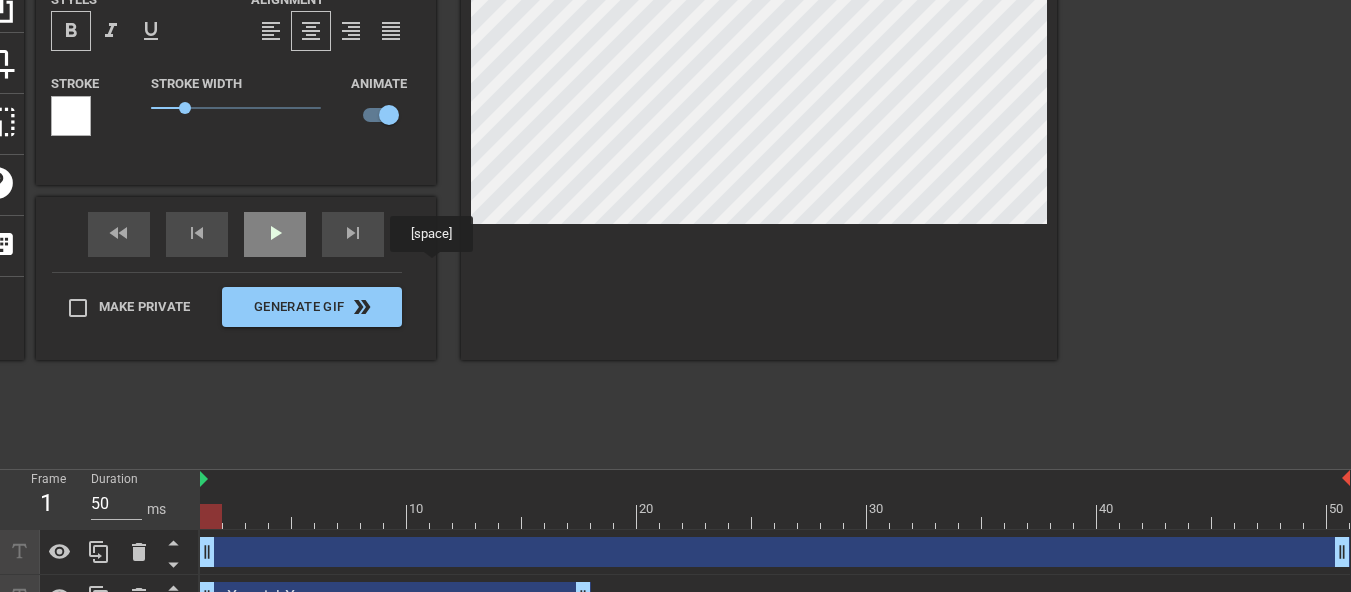 click on "play_arrow" at bounding box center [275, 234] 